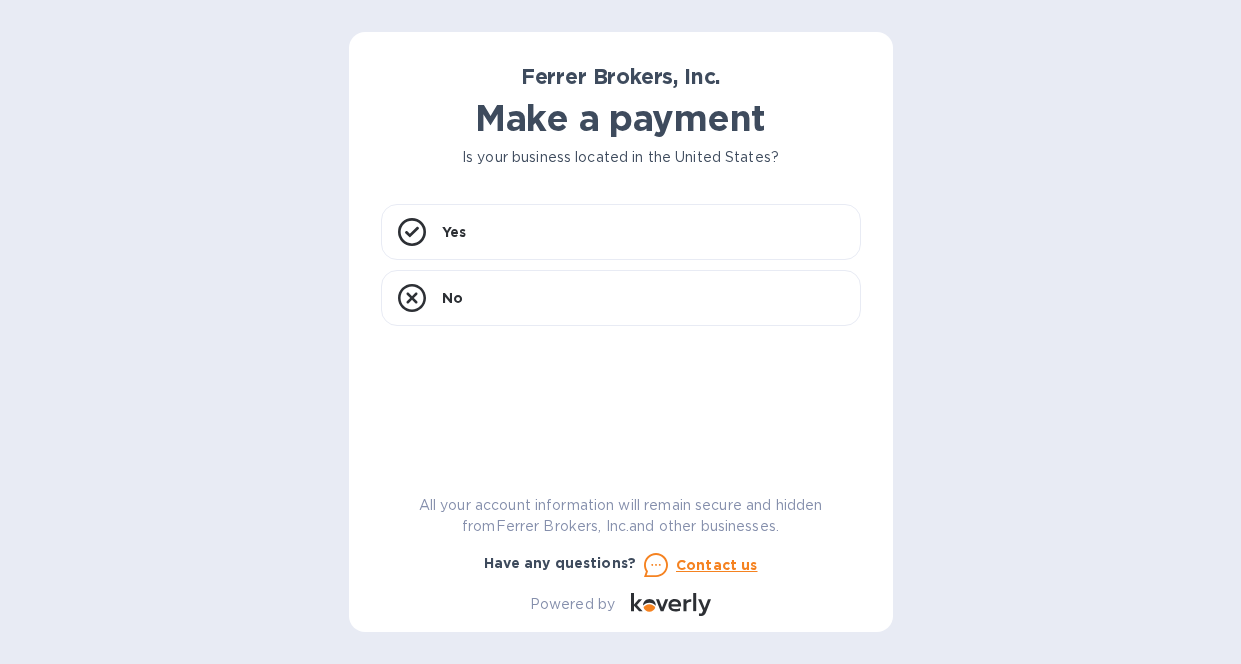 scroll, scrollTop: 0, scrollLeft: 0, axis: both 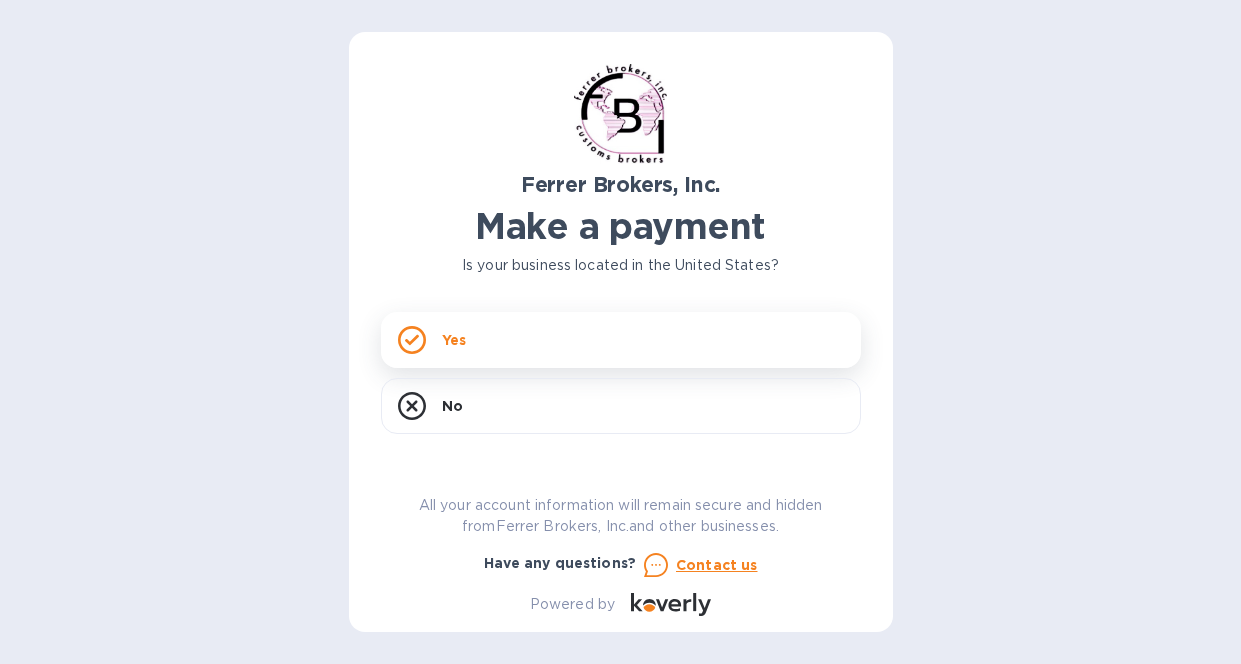 click on "Yes" at bounding box center (621, 340) 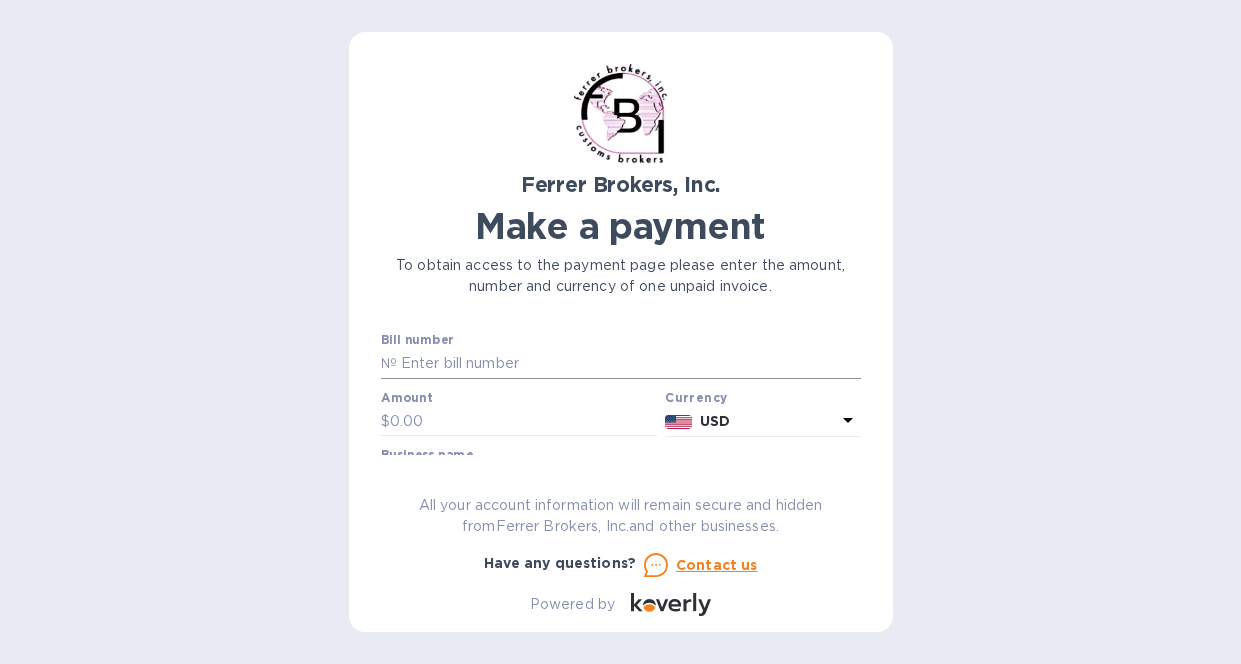 click at bounding box center [629, 364] 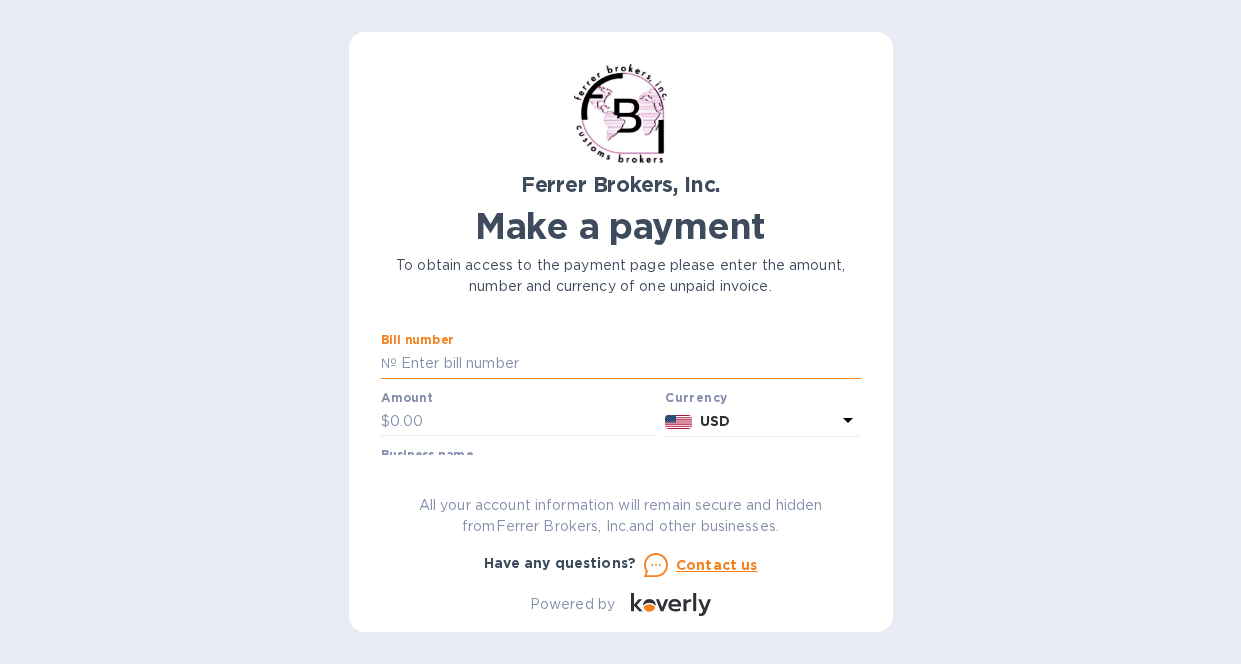click at bounding box center (629, 364) 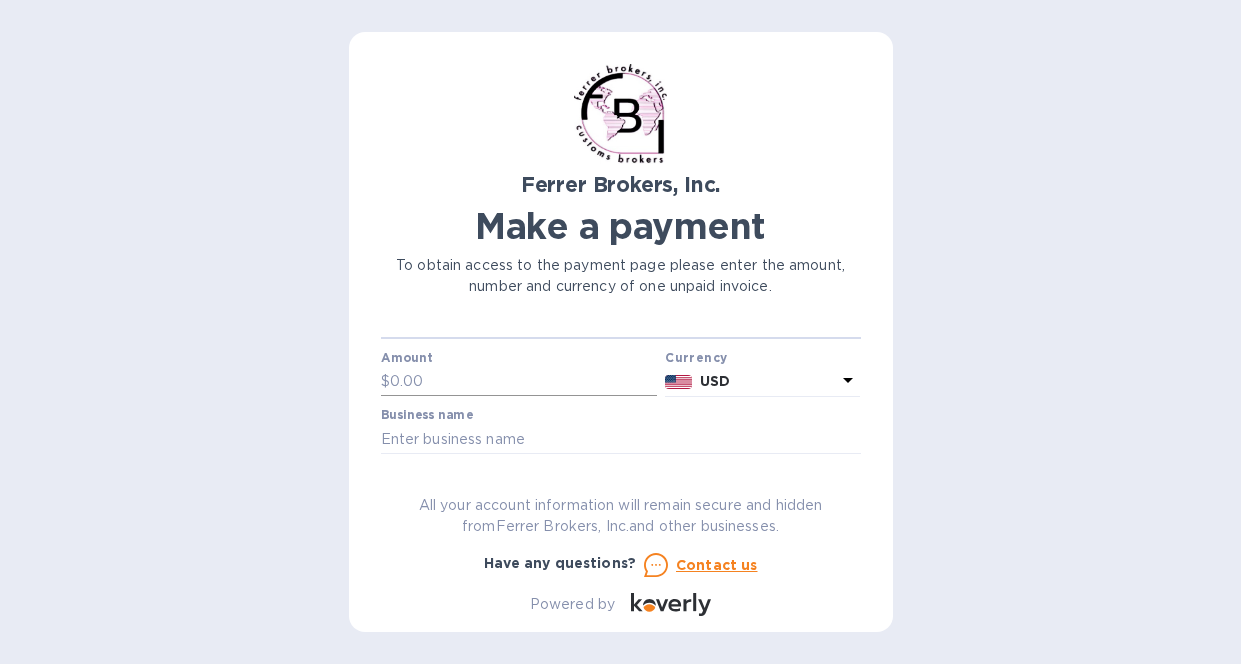 scroll, scrollTop: 41, scrollLeft: 0, axis: vertical 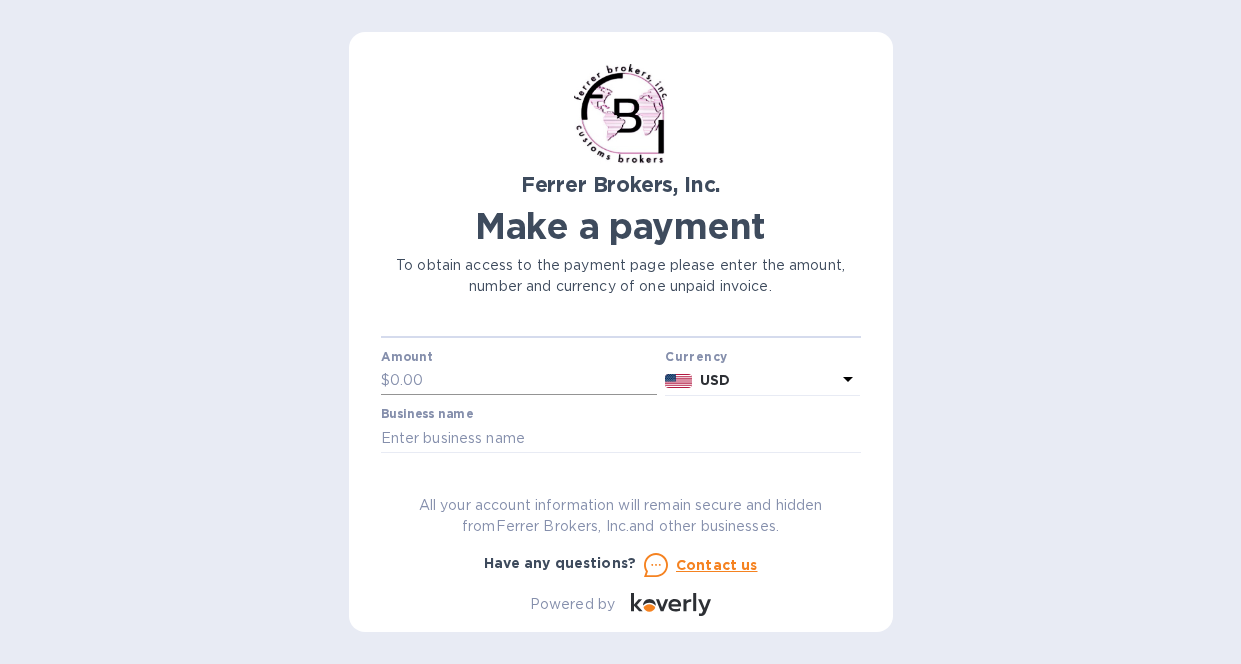 type on "[ROUTING_NUMBER]" 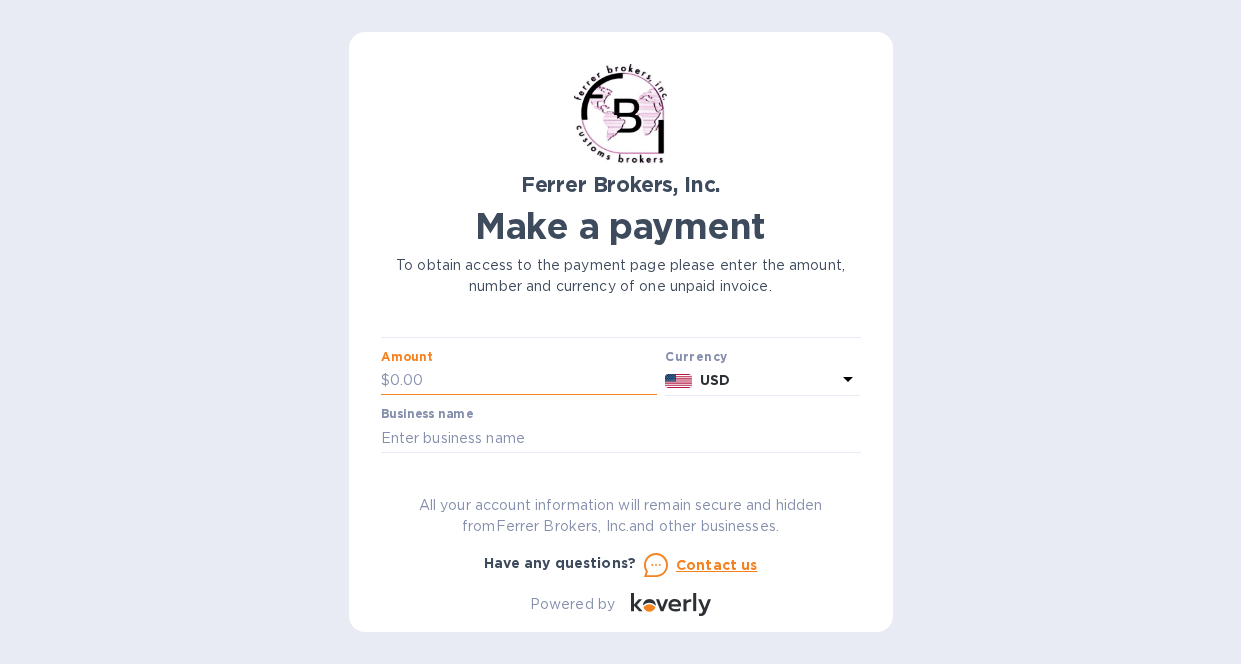 click at bounding box center [524, 381] 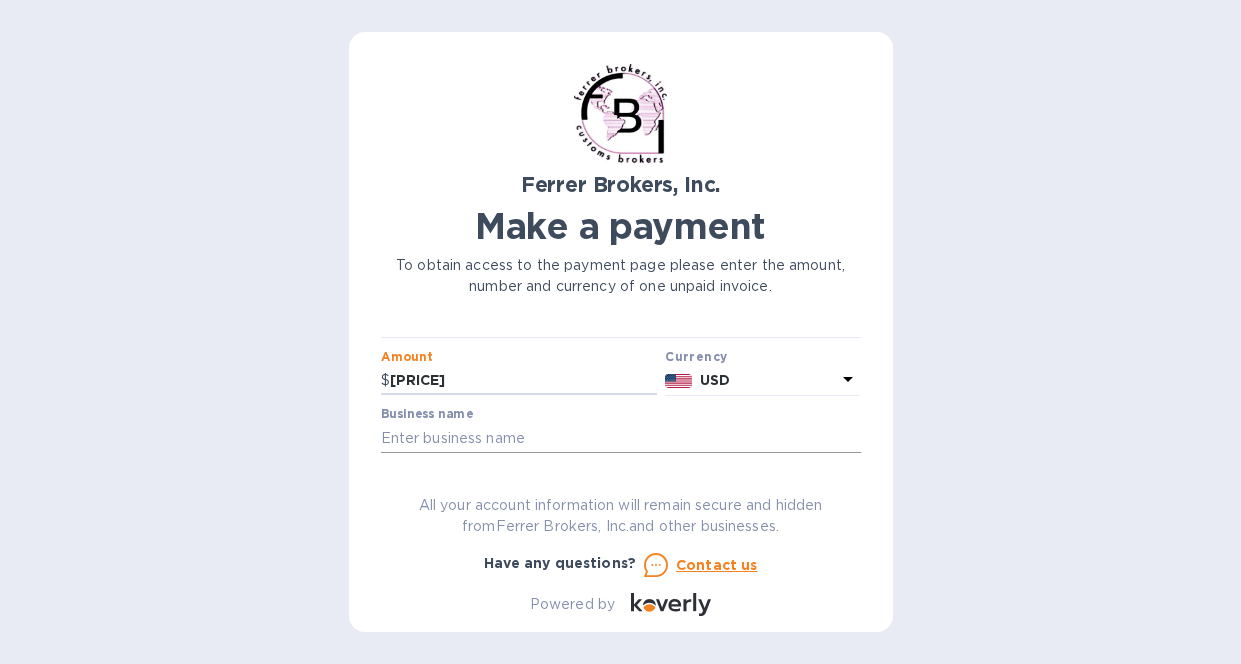 click at bounding box center (621, 438) 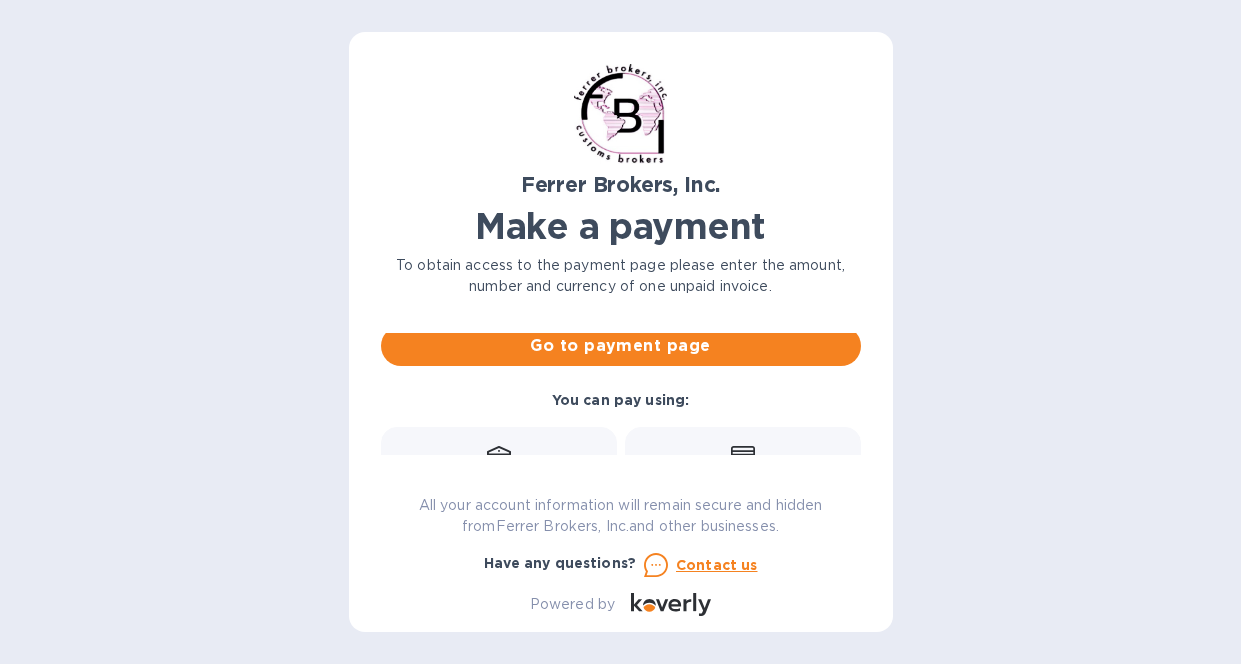 scroll, scrollTop: 192, scrollLeft: 0, axis: vertical 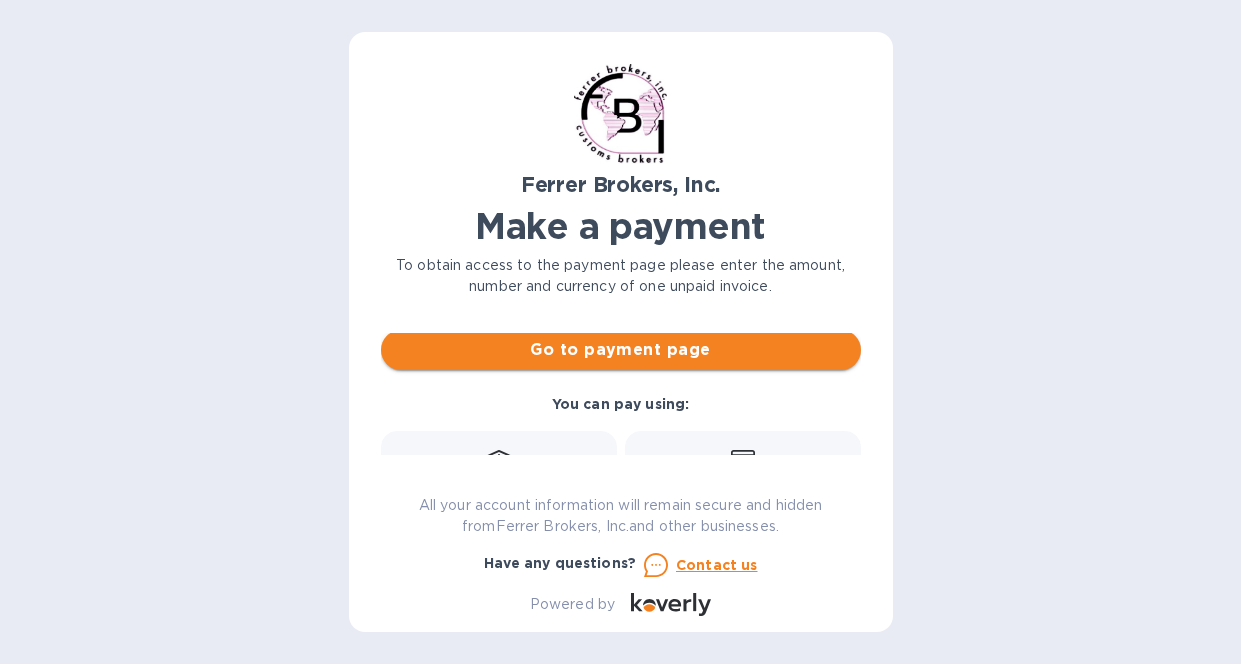 type on "[COMPANY], [INITIAL]" 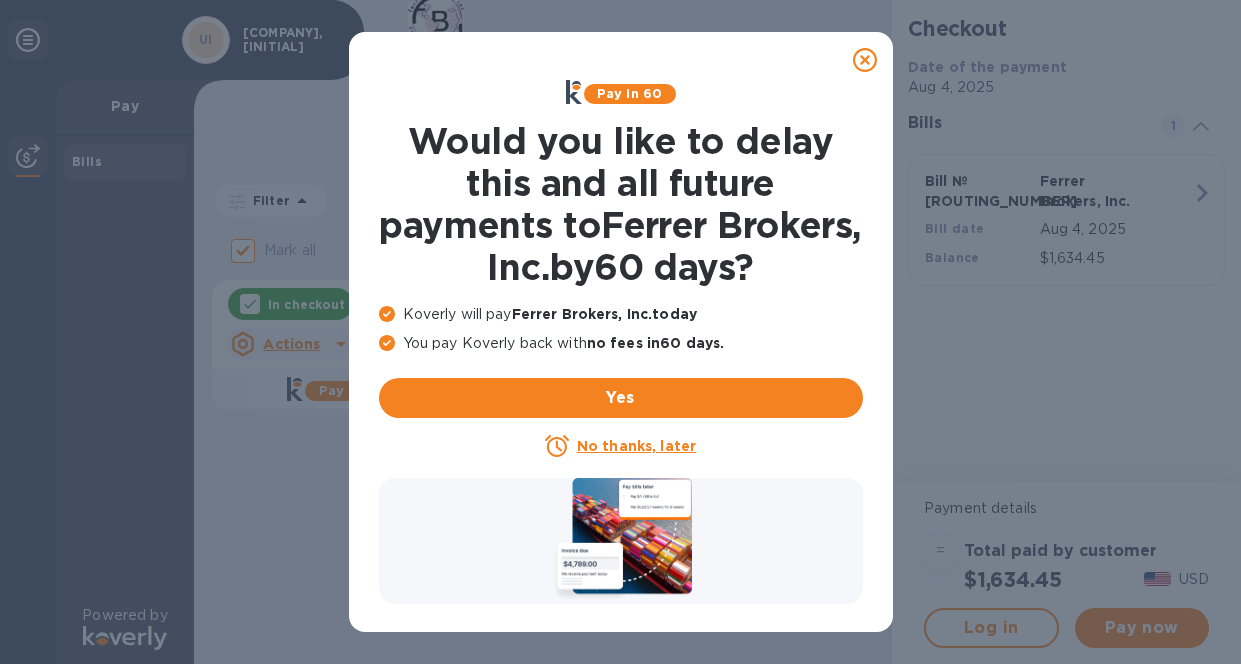 click on "No thanks, later" at bounding box center [636, 446] 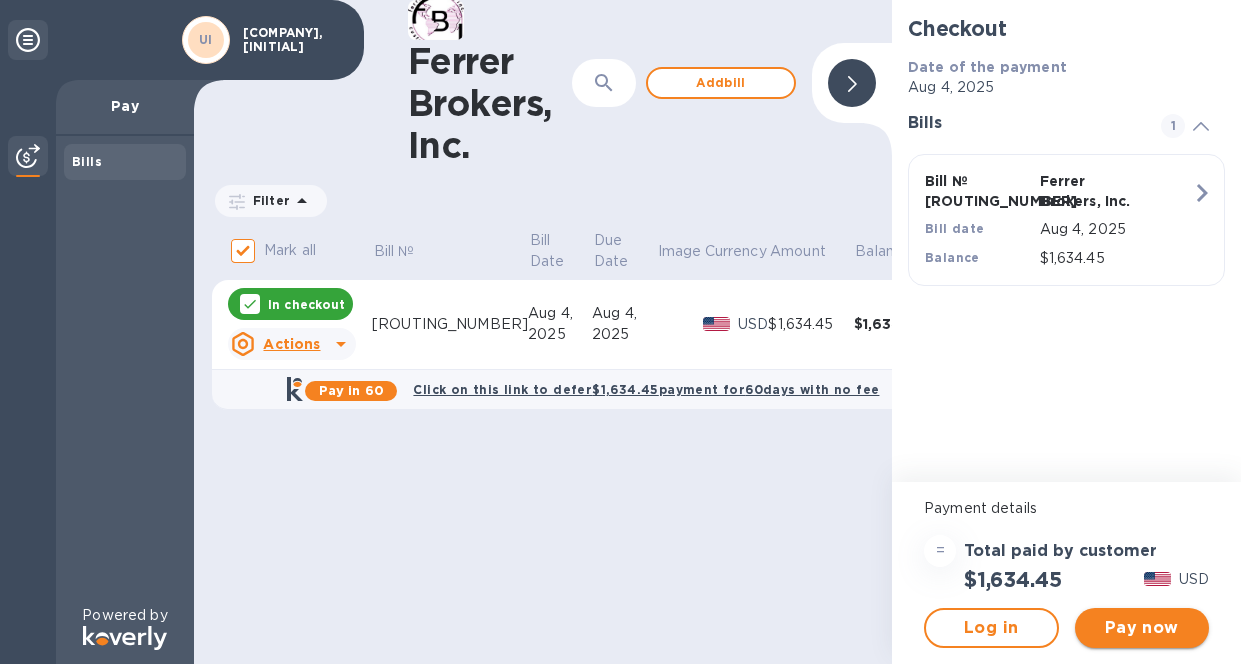 click on "Pay now" at bounding box center (1142, 628) 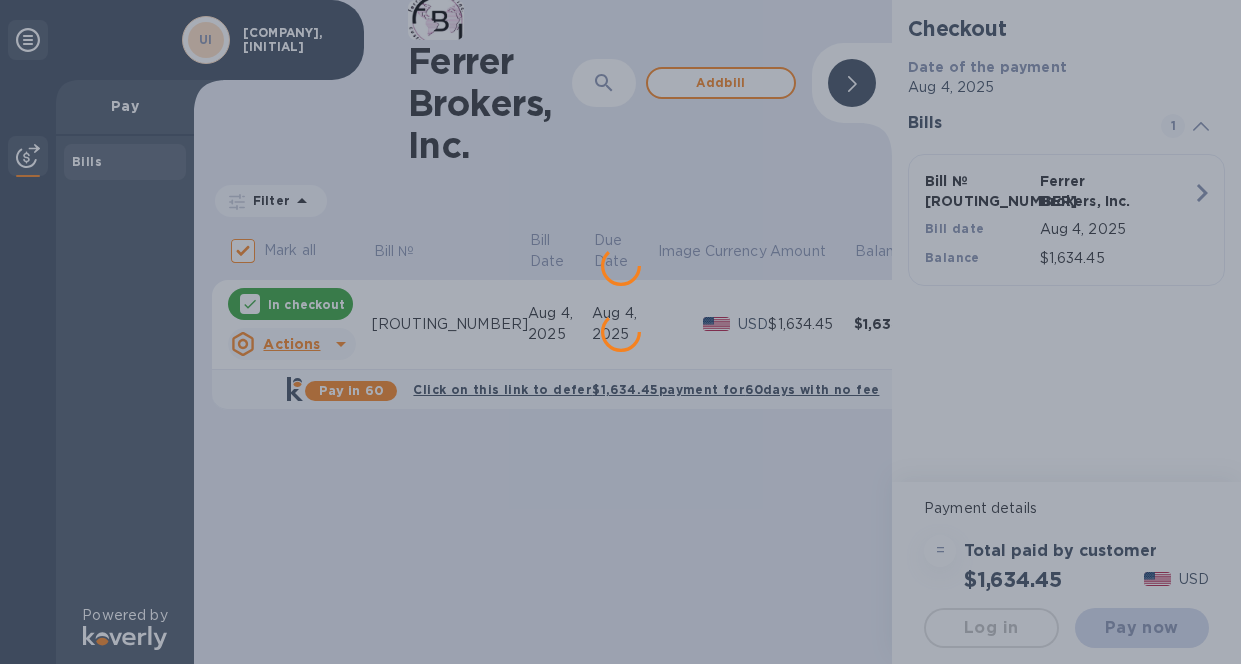 scroll, scrollTop: 0, scrollLeft: 0, axis: both 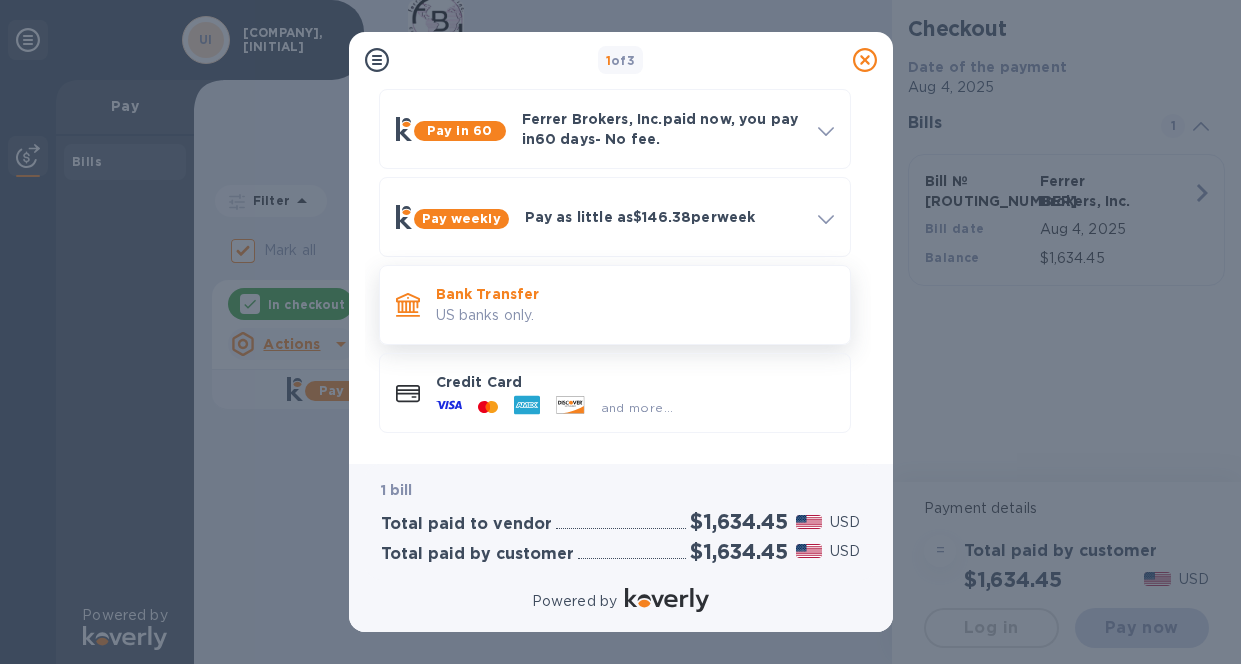click on "US banks only." at bounding box center [635, 315] 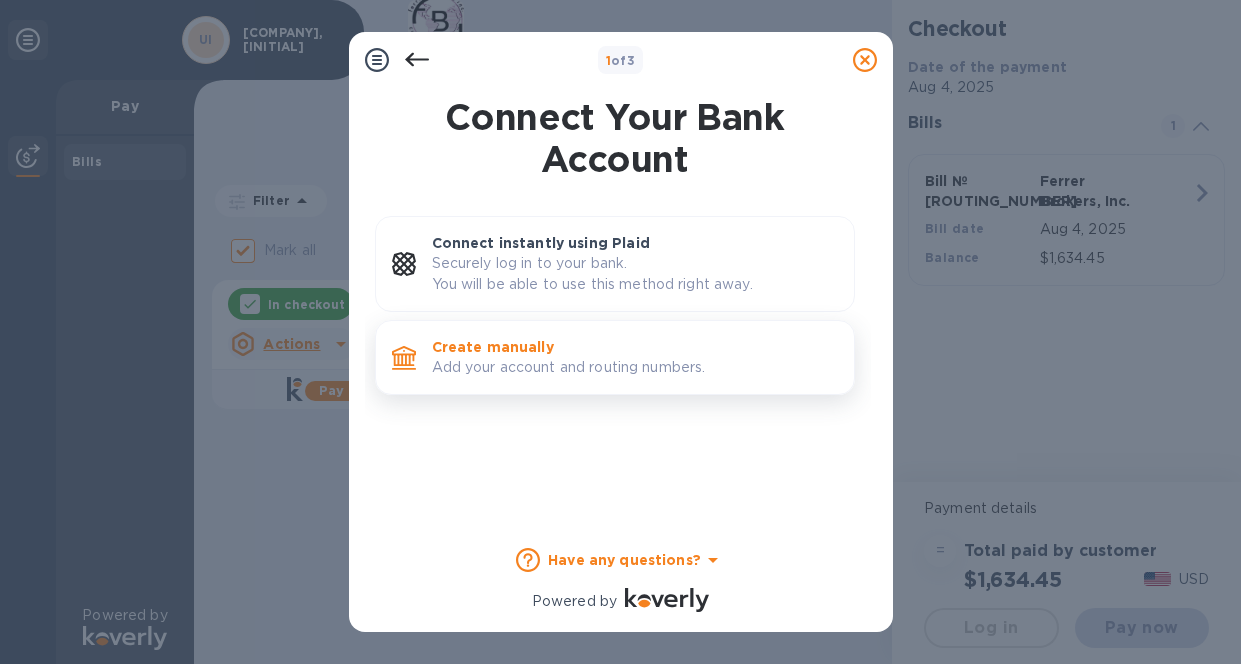 click on "Add your account and routing numbers." at bounding box center [635, 367] 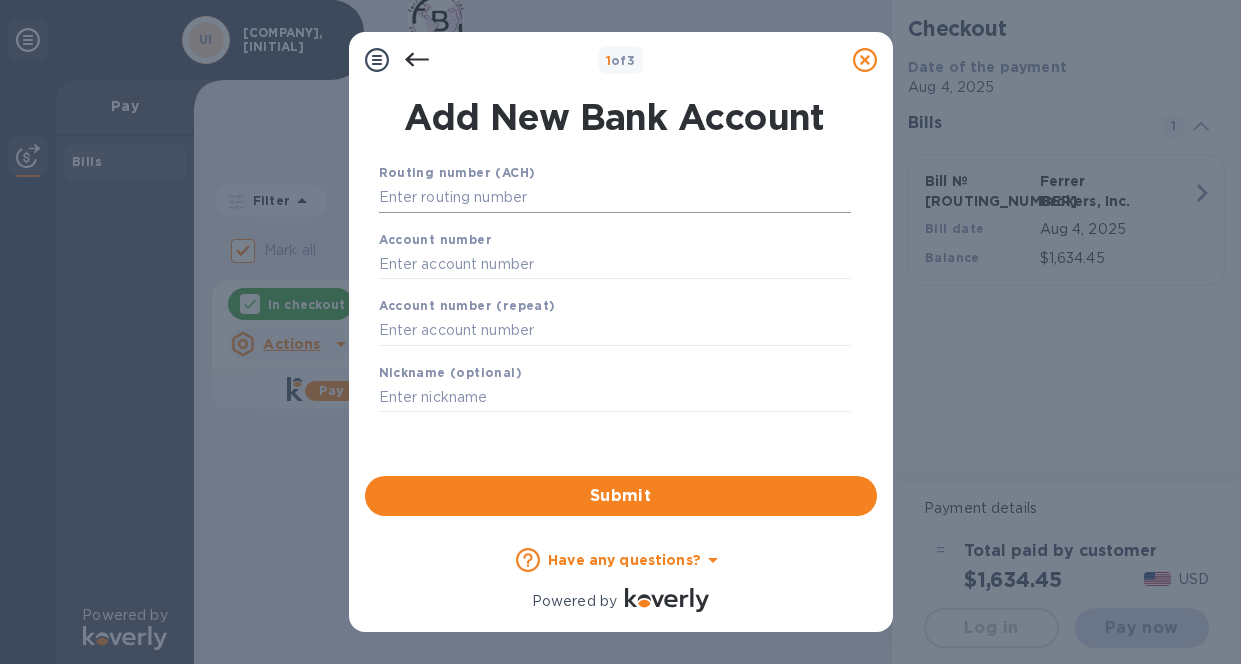 click at bounding box center (615, 198) 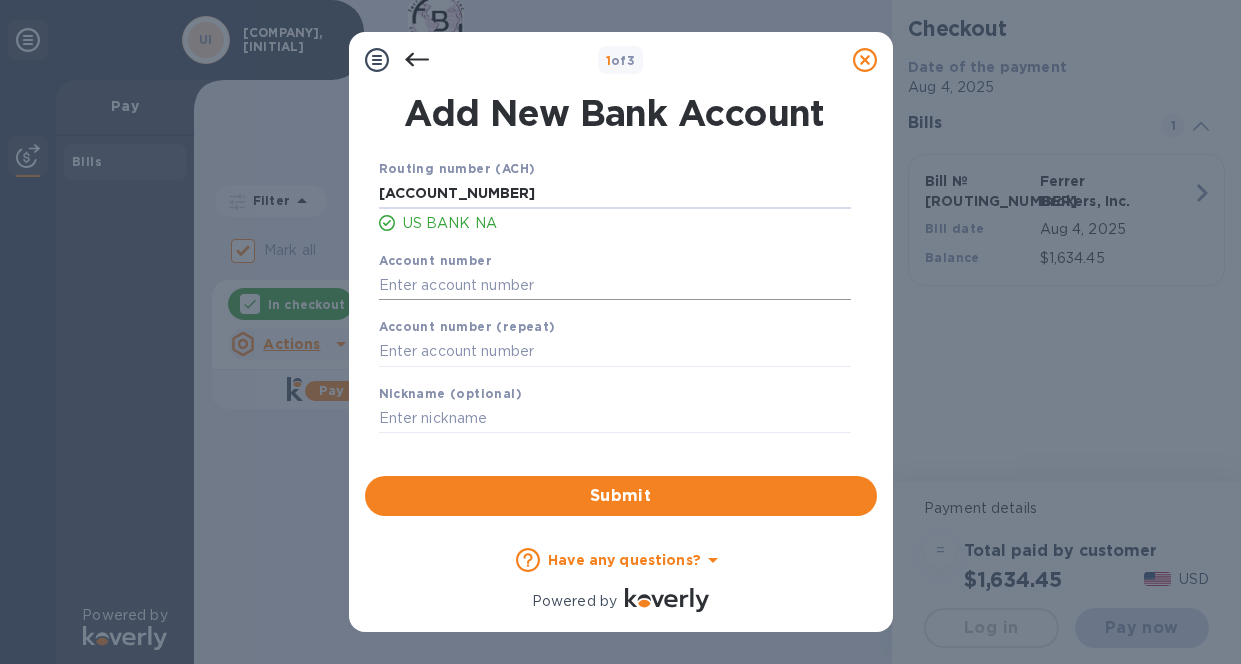 type on "[ACCOUNT_NUMBER]" 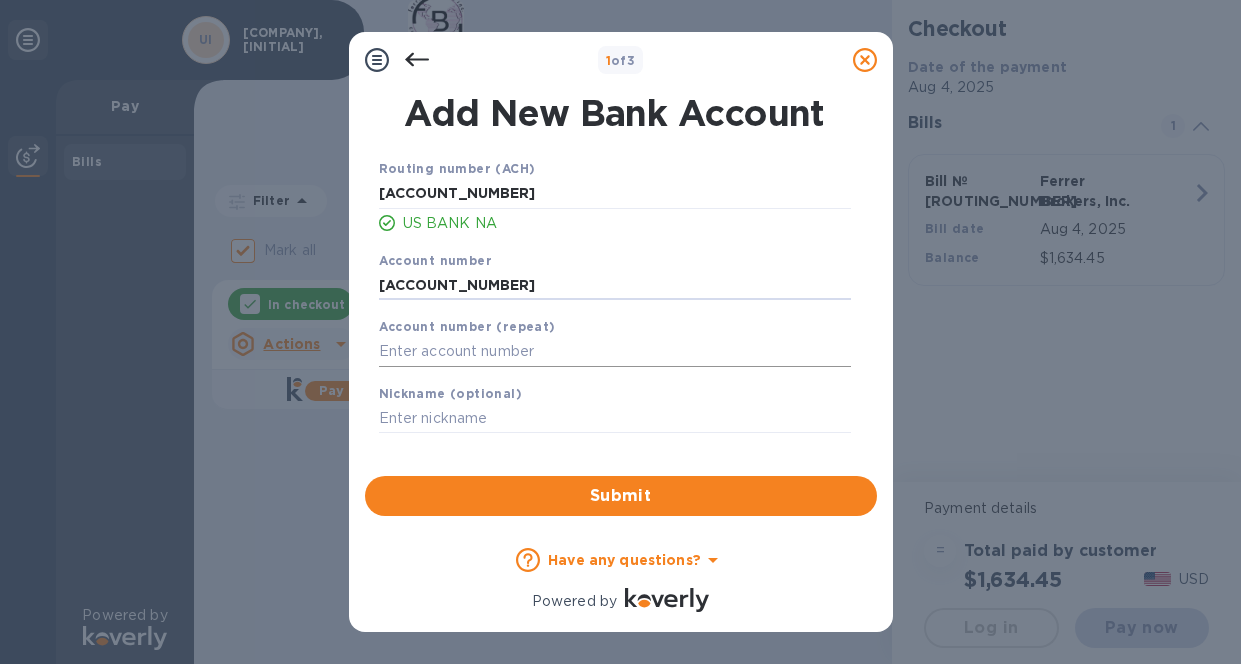 type on "[ACCOUNT_NUMBER]" 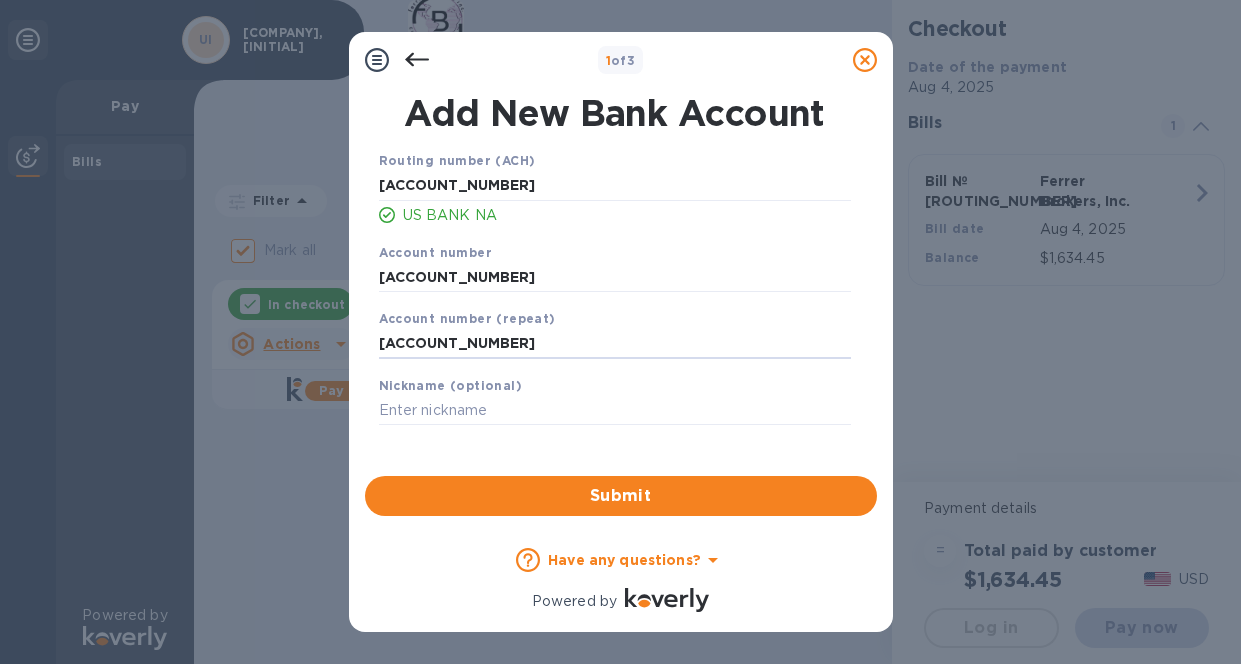 scroll, scrollTop: 8, scrollLeft: 0, axis: vertical 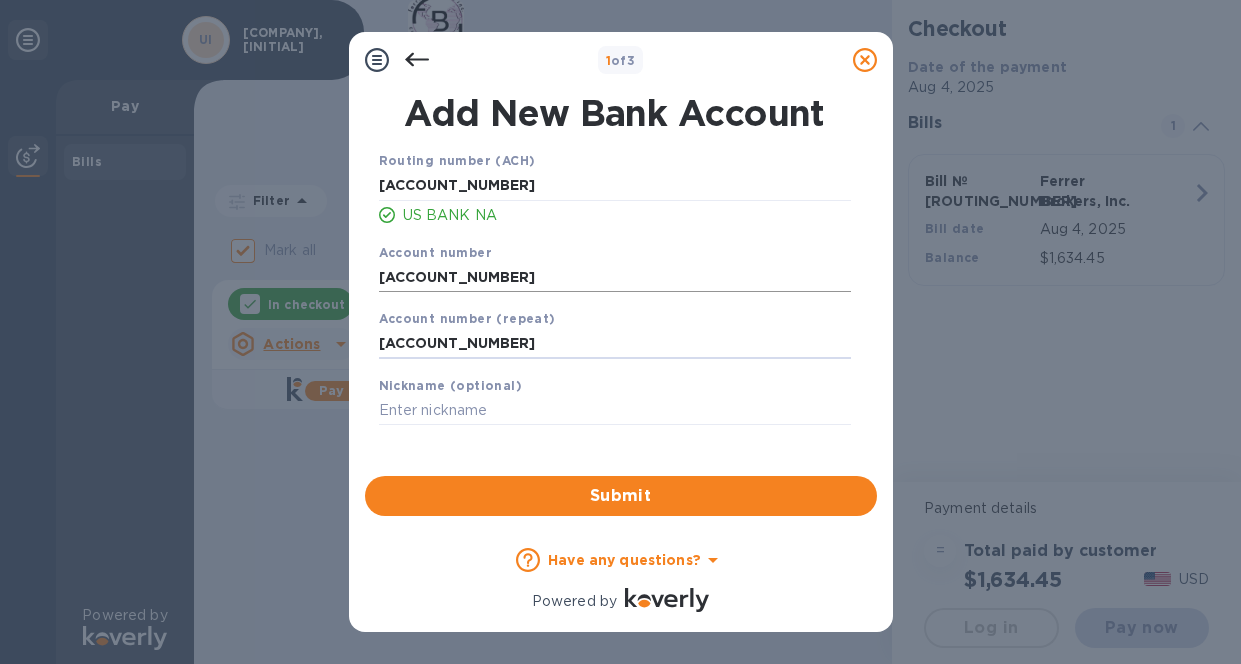 type on "[ACCOUNT_NUMBER]" 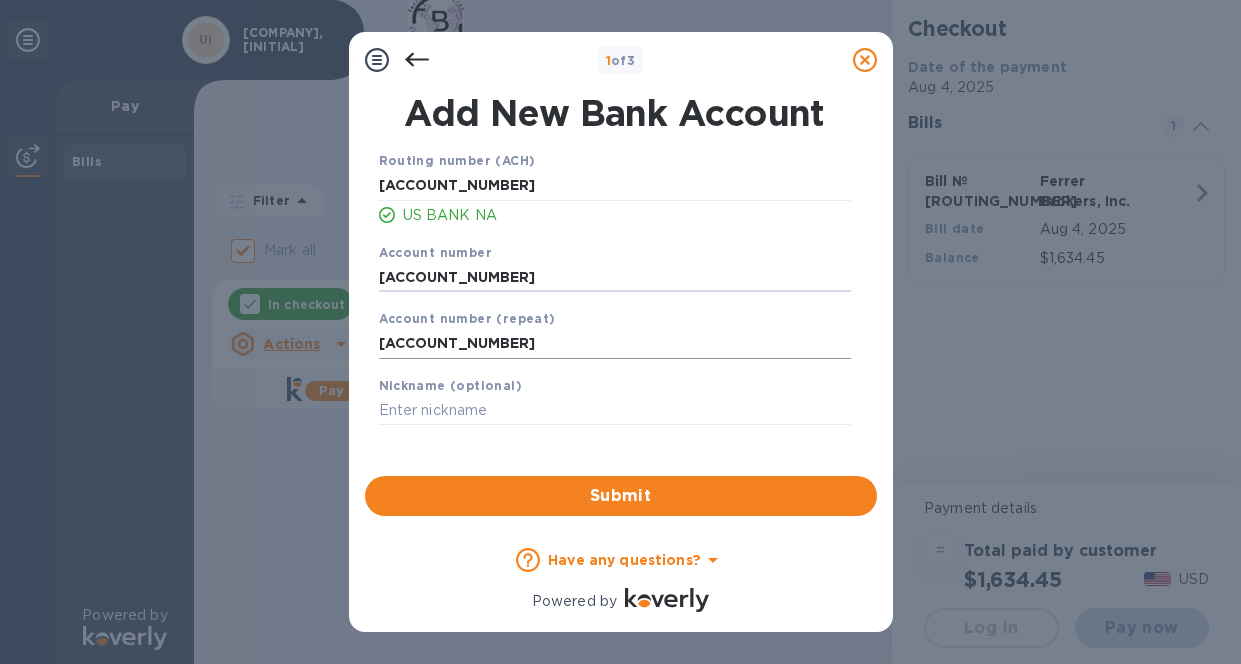 click on "[ACCOUNT_NUMBER]" at bounding box center [615, 344] 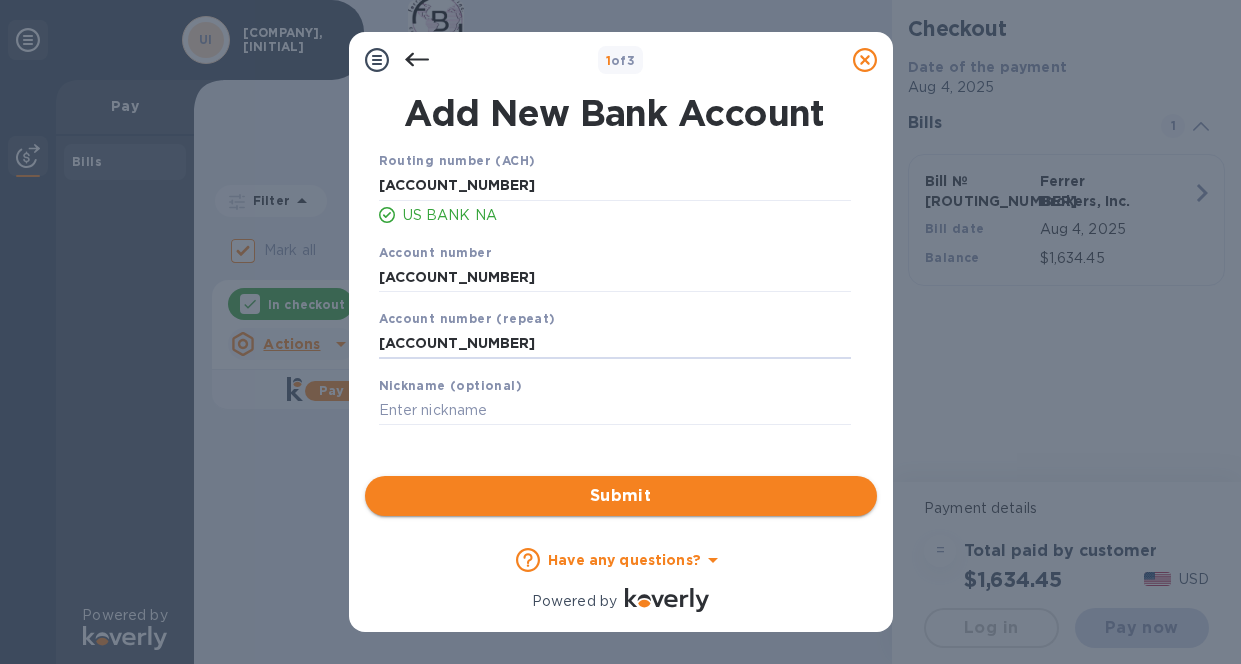click on "Submit" at bounding box center (621, 496) 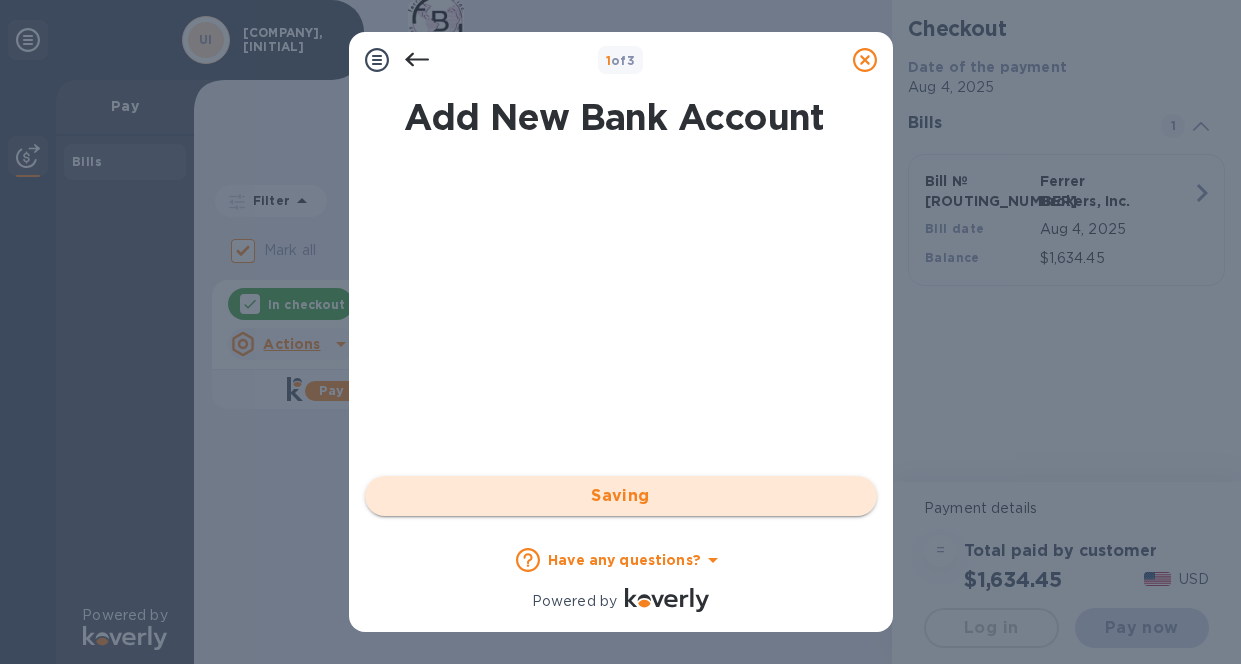 scroll, scrollTop: 0, scrollLeft: 0, axis: both 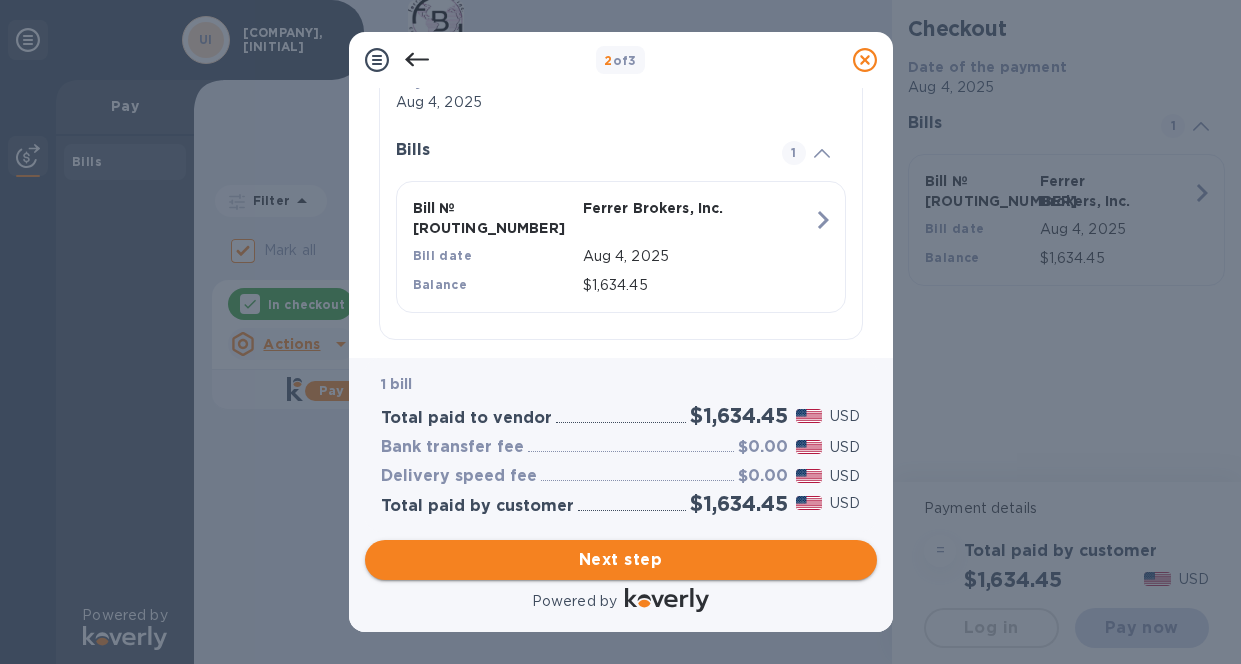 click on "Next step" at bounding box center [621, 560] 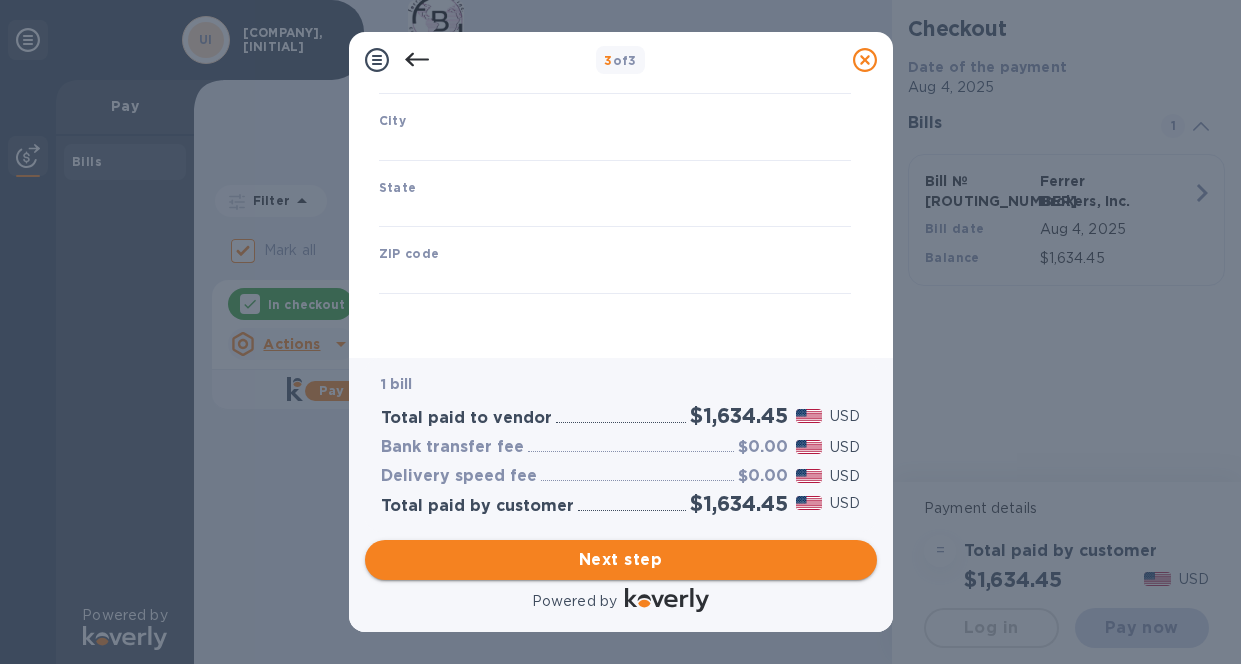 scroll, scrollTop: 311, scrollLeft: 0, axis: vertical 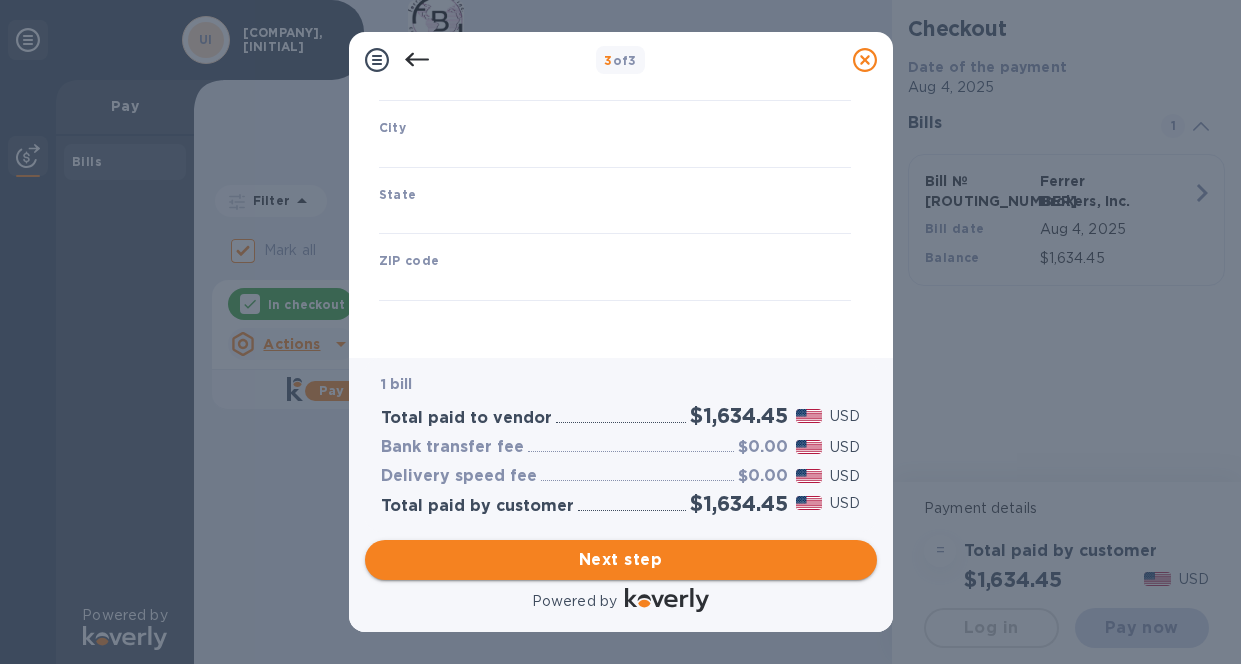 type on "United States" 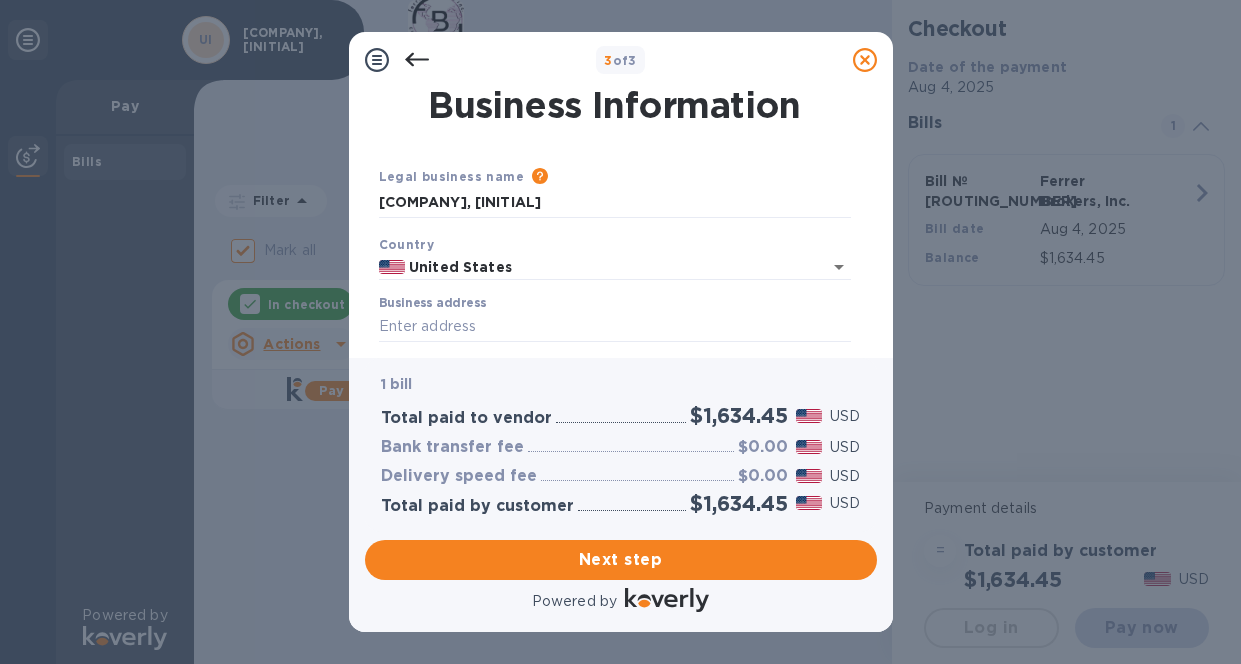 scroll, scrollTop: 0, scrollLeft: 0, axis: both 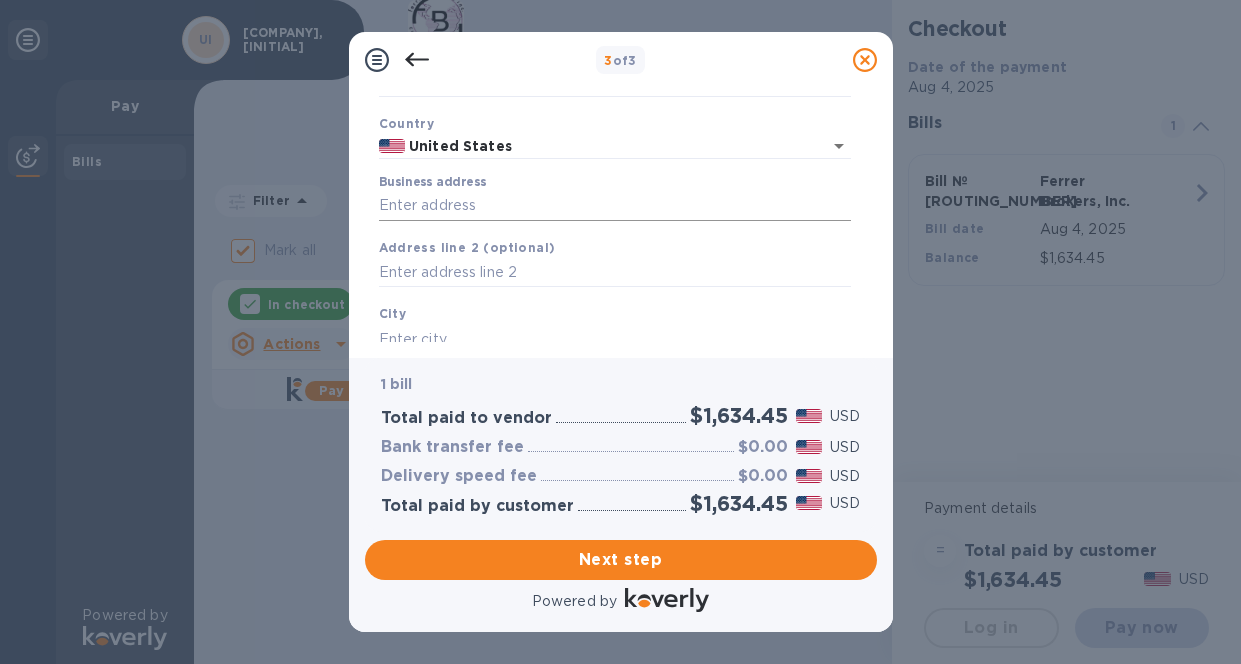 click on "Business address" at bounding box center (615, 206) 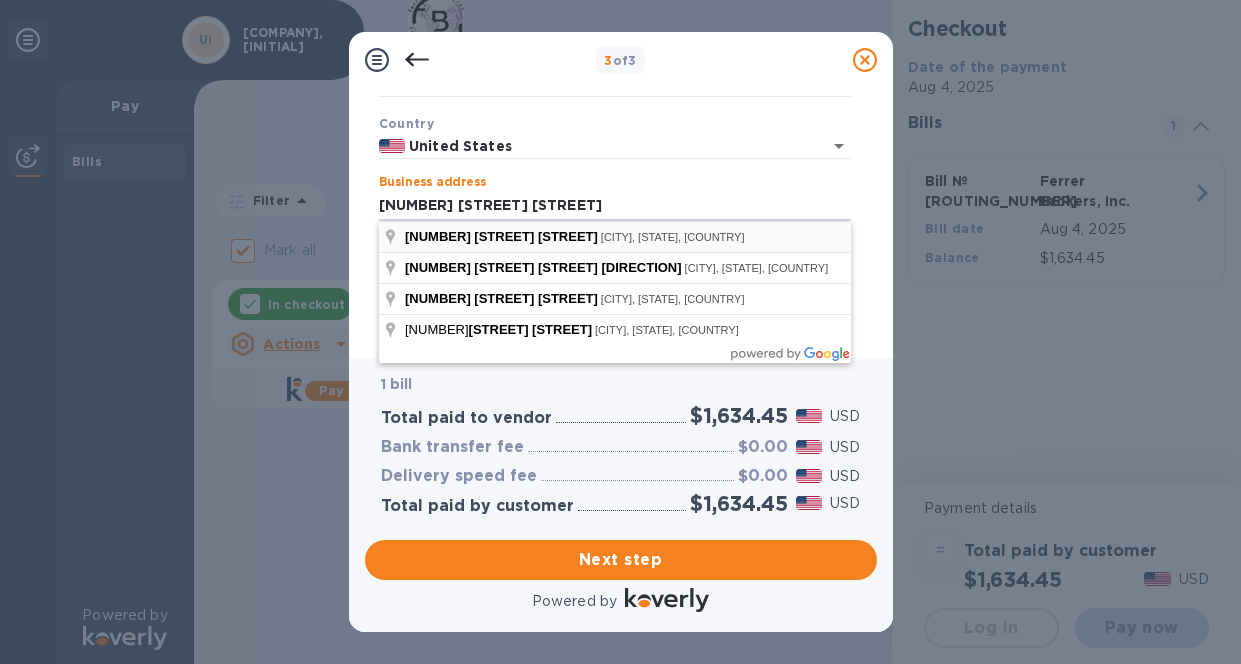 type on "[NUMBER] [STREET] [STREET]" 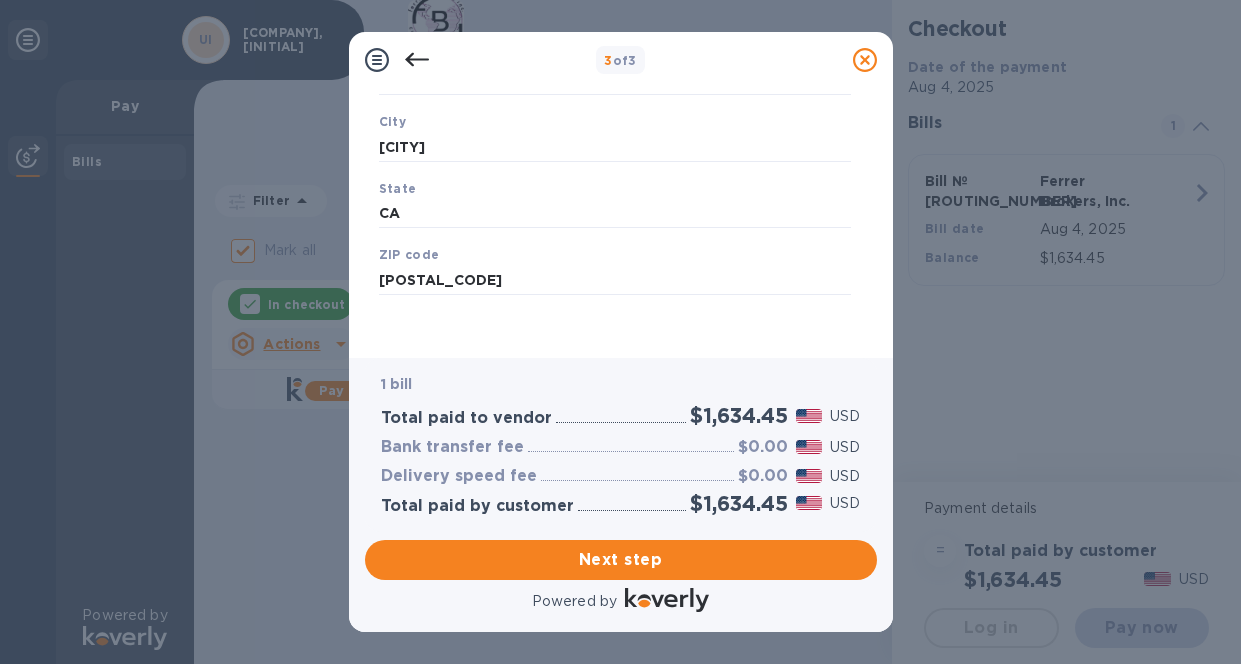 scroll, scrollTop: 311, scrollLeft: 0, axis: vertical 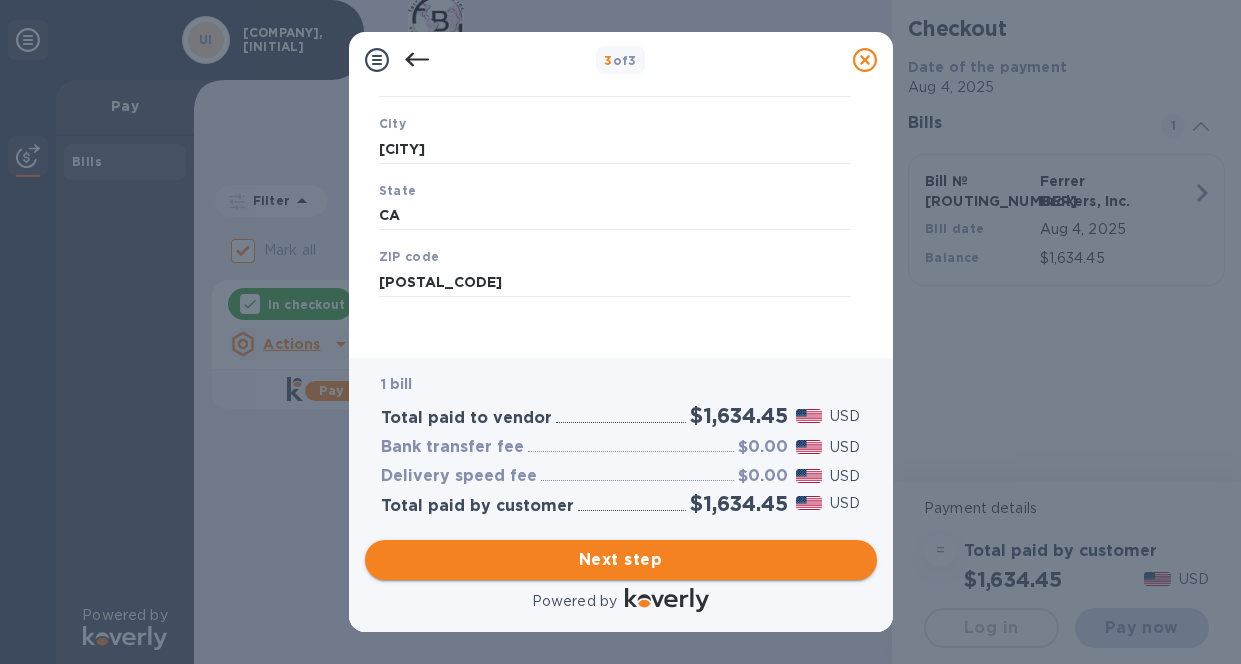 click on "Next step" at bounding box center (621, 560) 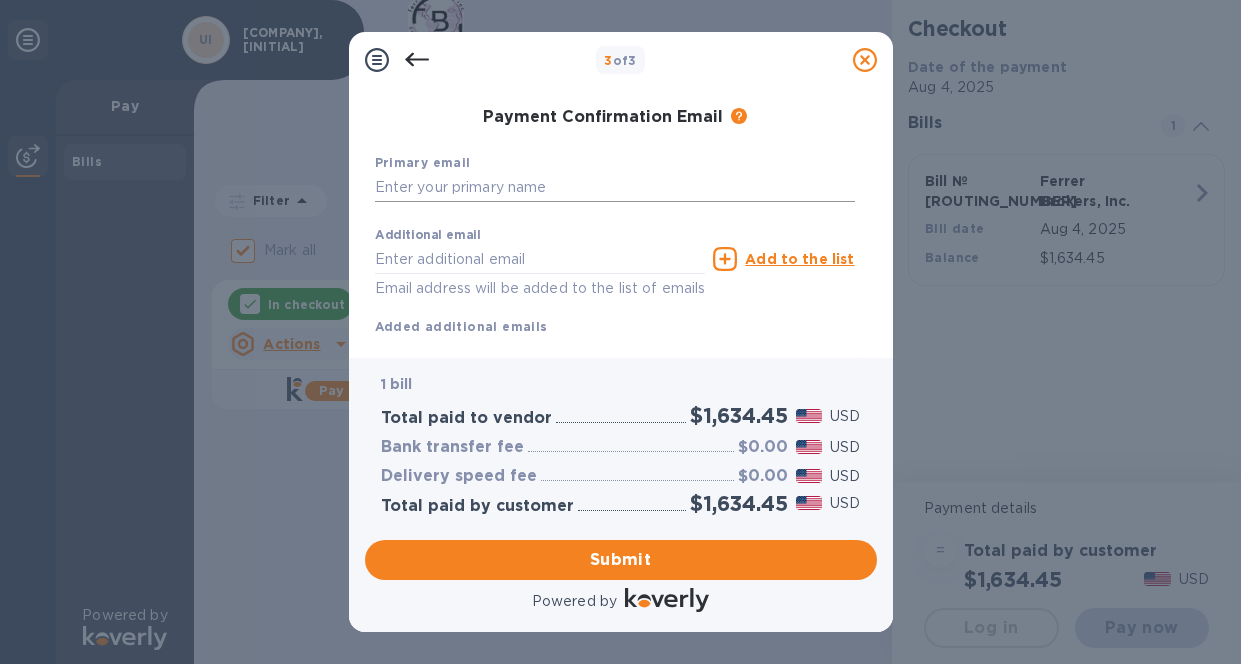 click at bounding box center (615, 188) 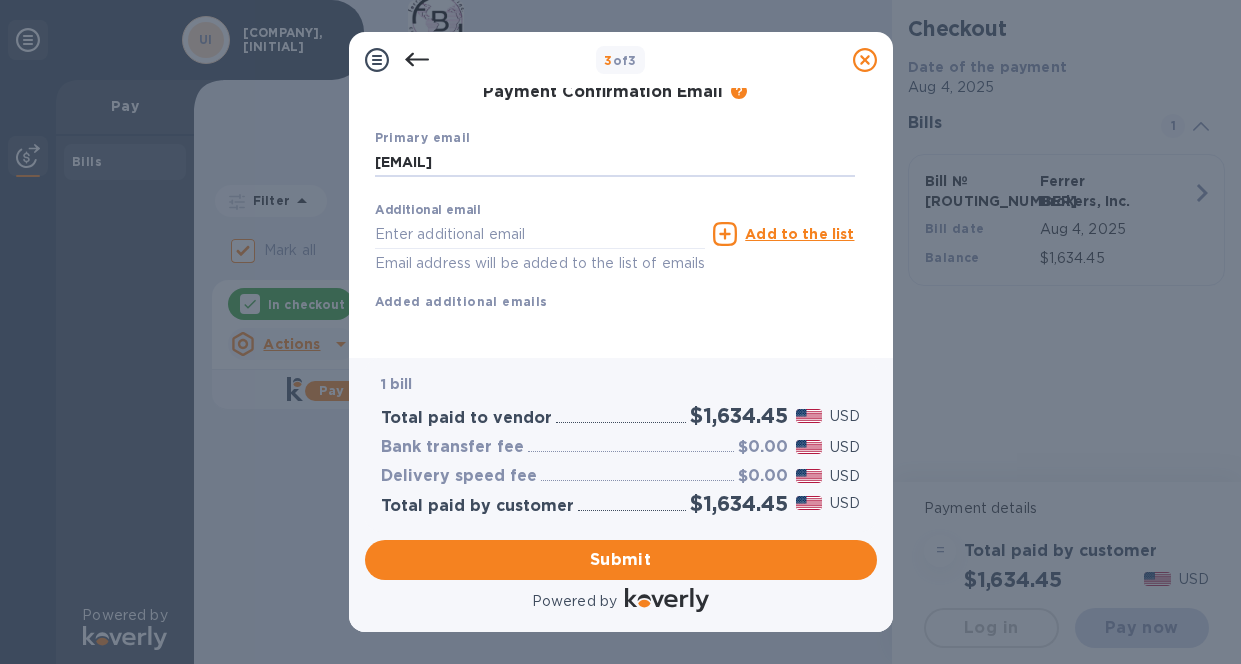 scroll, scrollTop: 335, scrollLeft: 0, axis: vertical 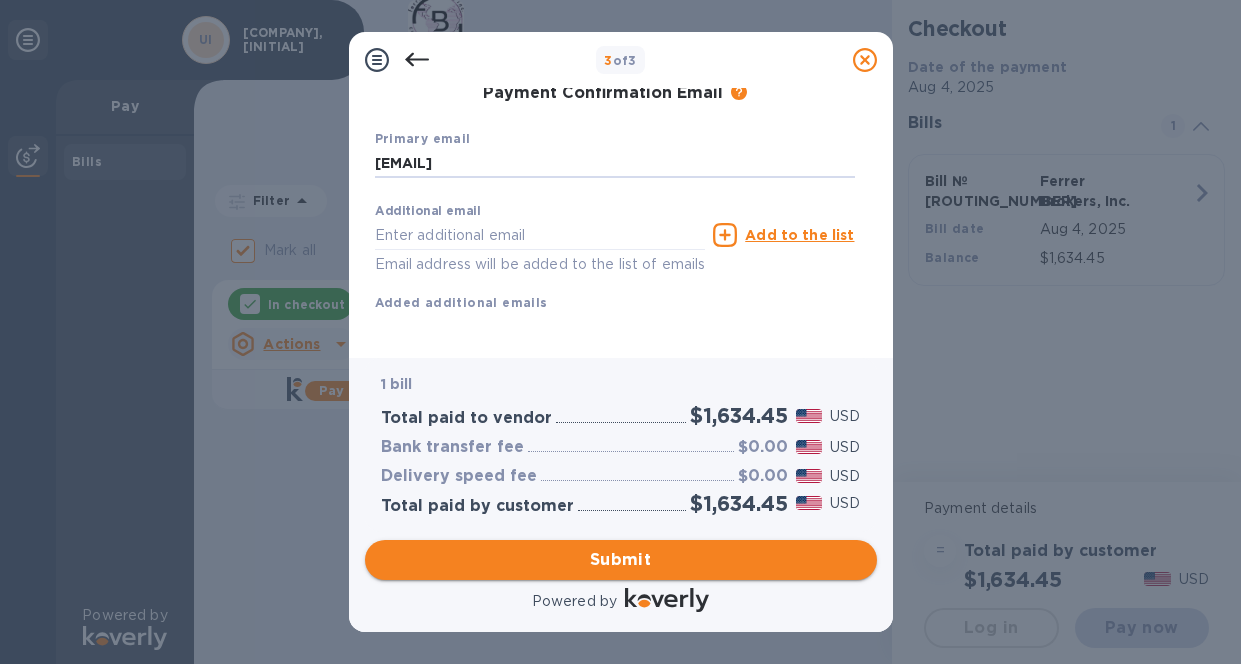 type on "[EMAIL]" 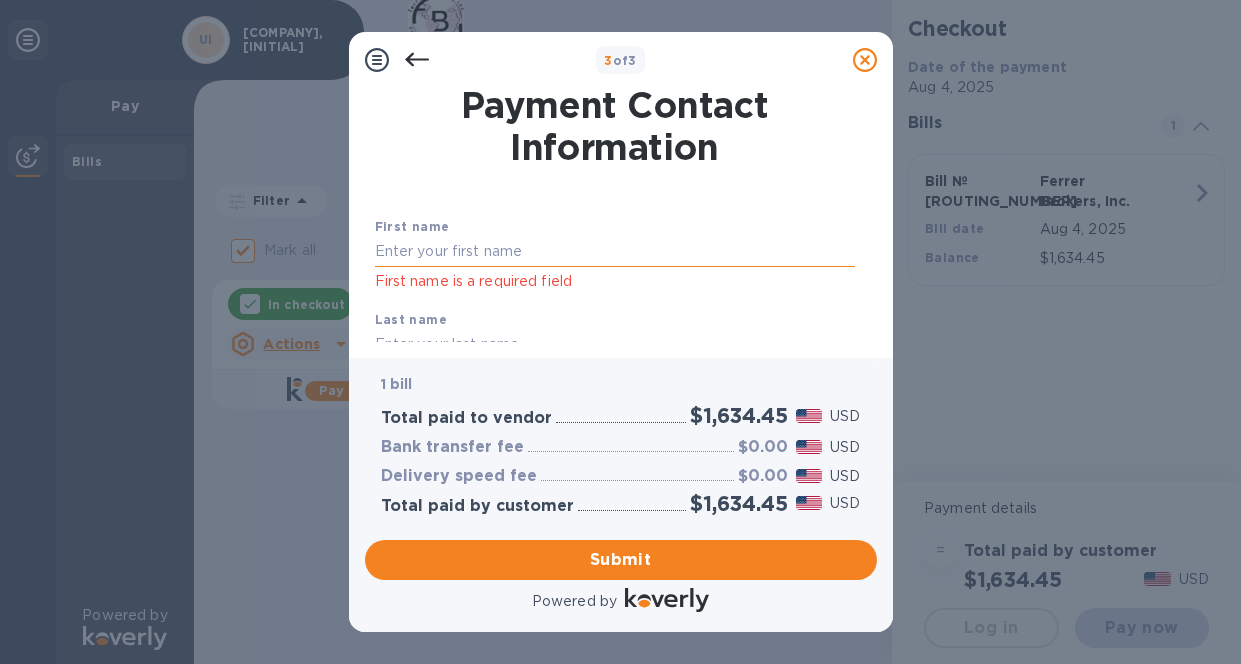 scroll, scrollTop: 0, scrollLeft: 0, axis: both 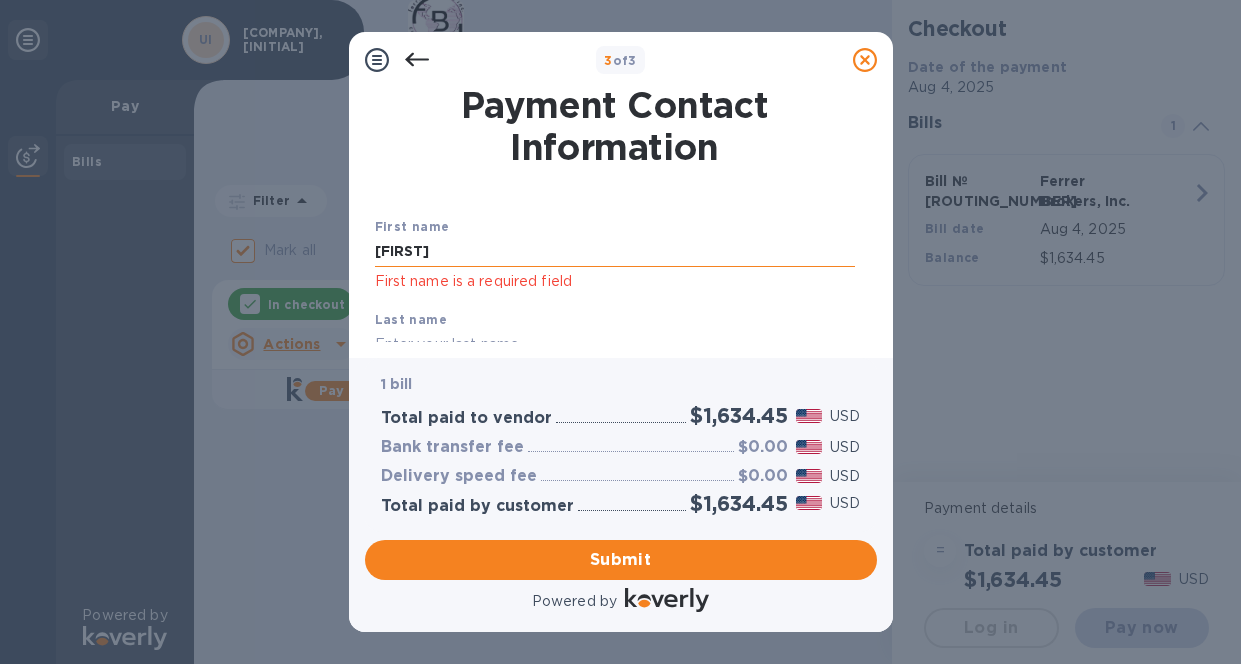 type on "[FIRST]" 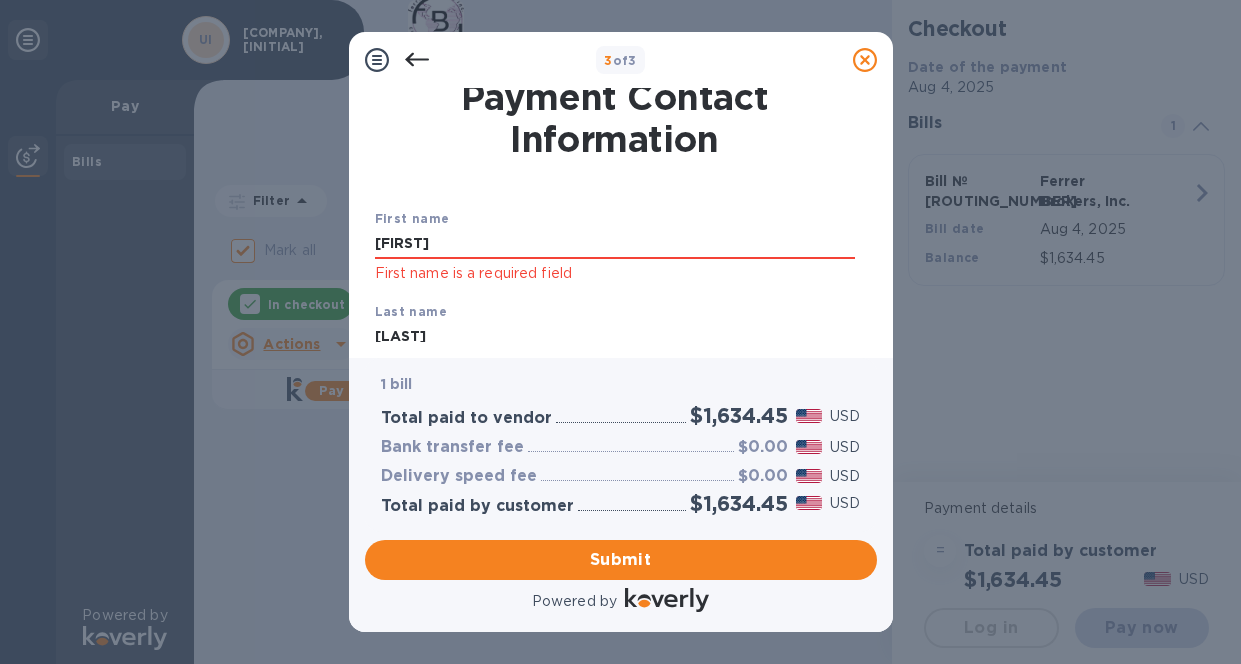 scroll, scrollTop: 125, scrollLeft: 0, axis: vertical 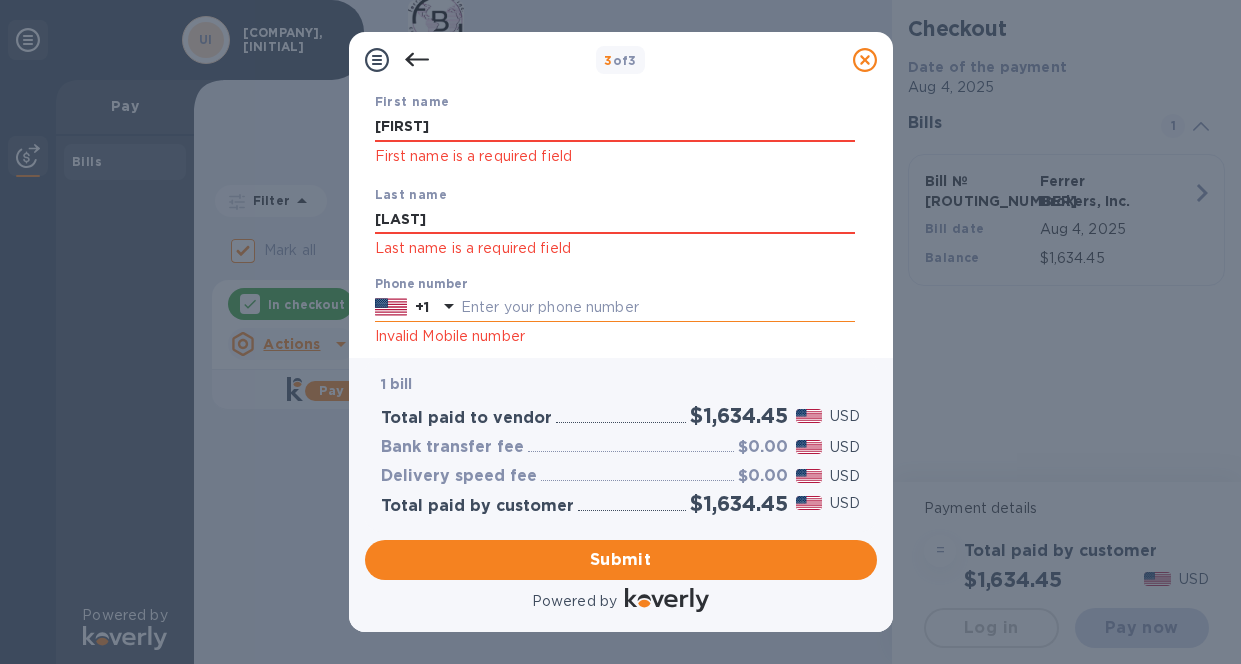 type on "[LAST]" 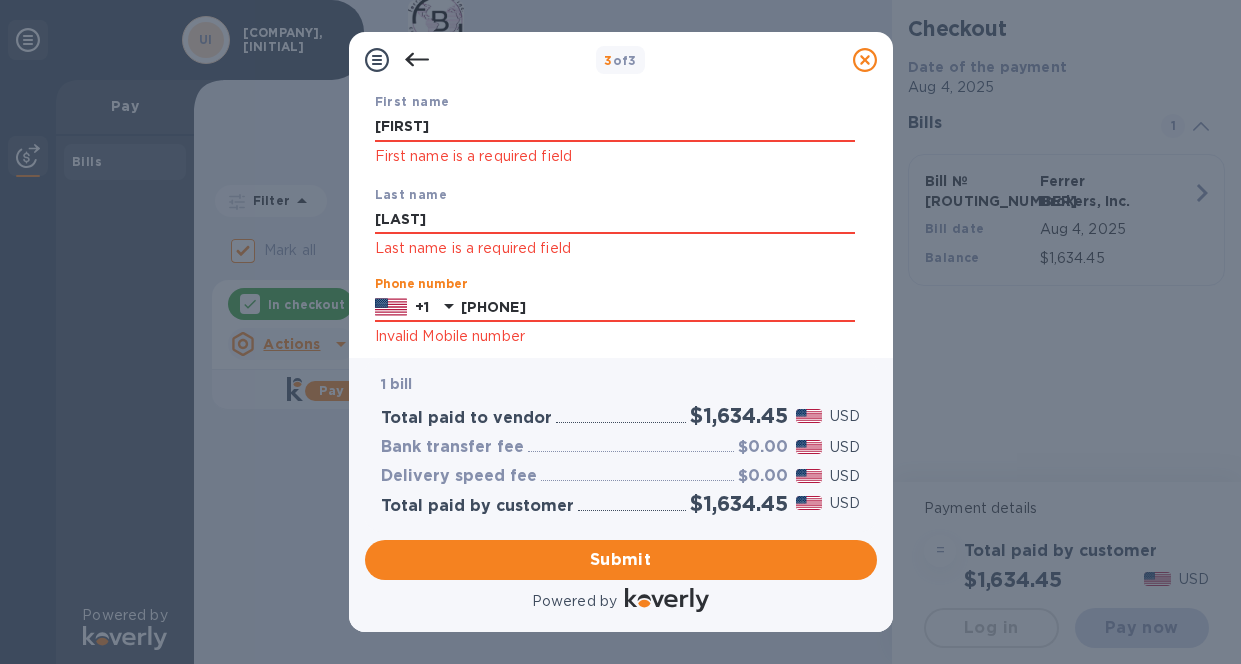 type on "[PHONE]" 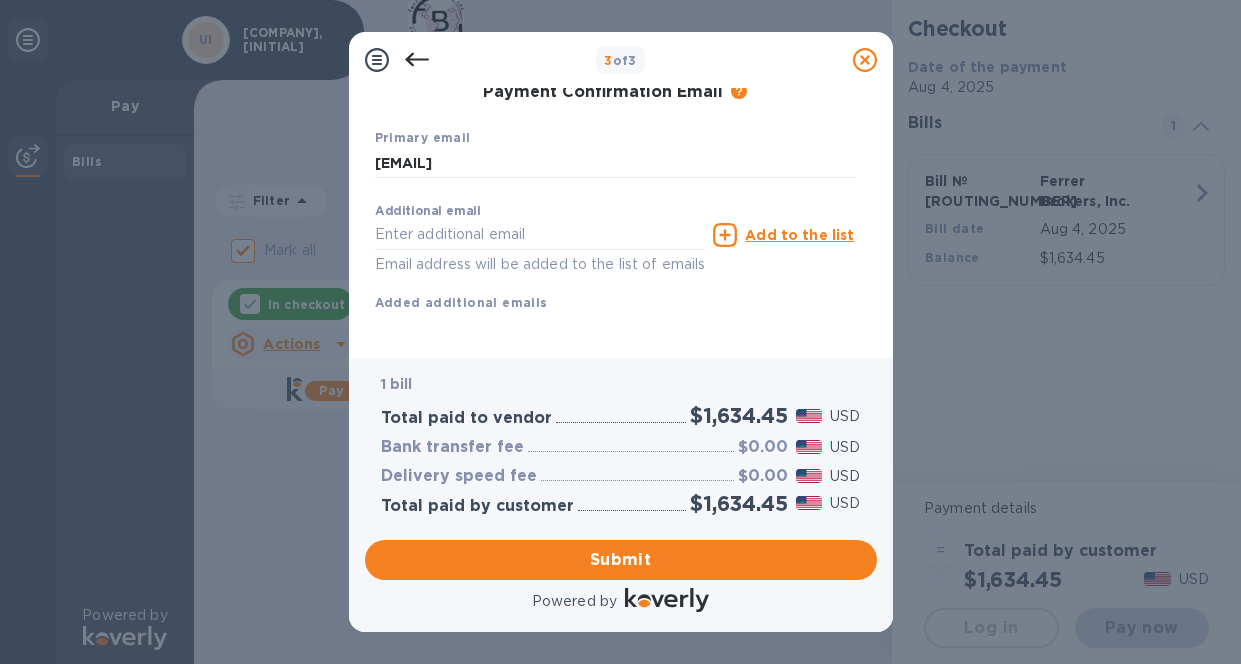scroll, scrollTop: 413, scrollLeft: 0, axis: vertical 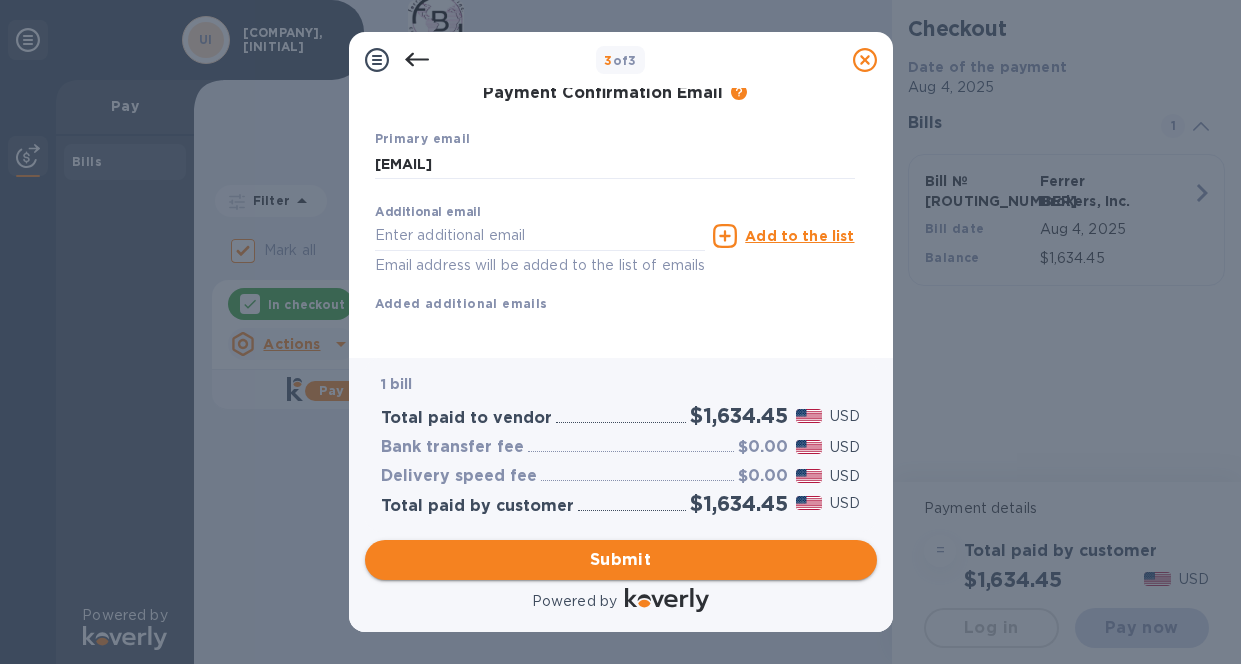 click on "Submit" at bounding box center (621, 560) 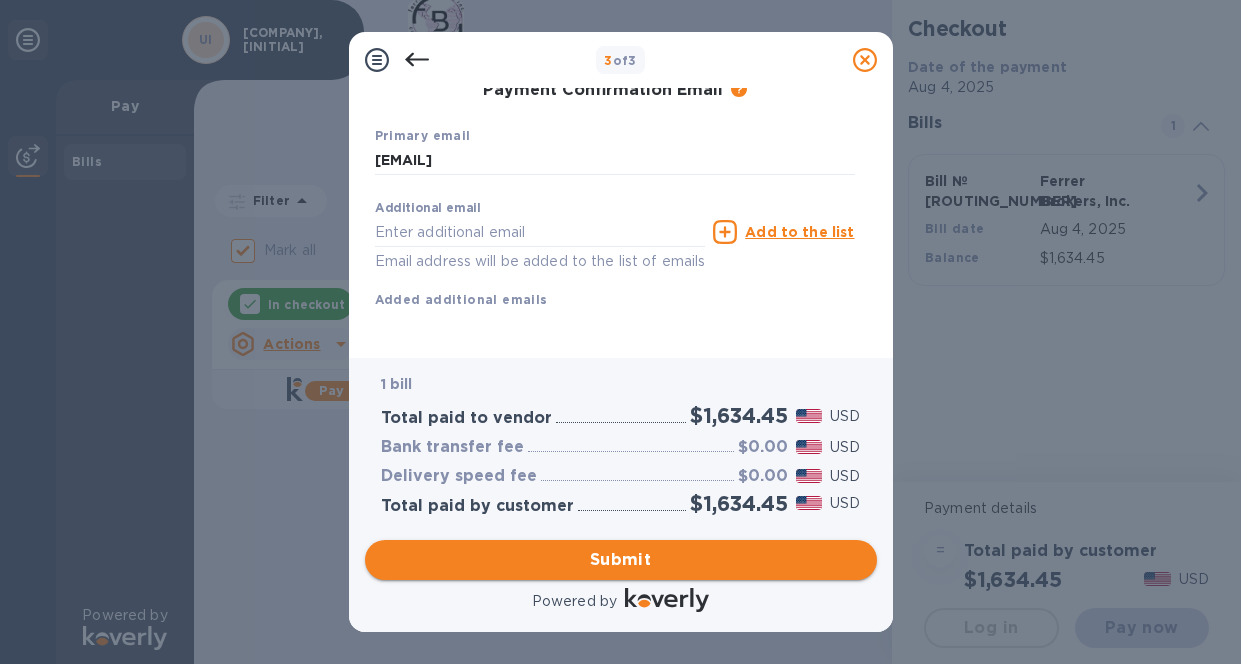 scroll, scrollTop: 335, scrollLeft: 0, axis: vertical 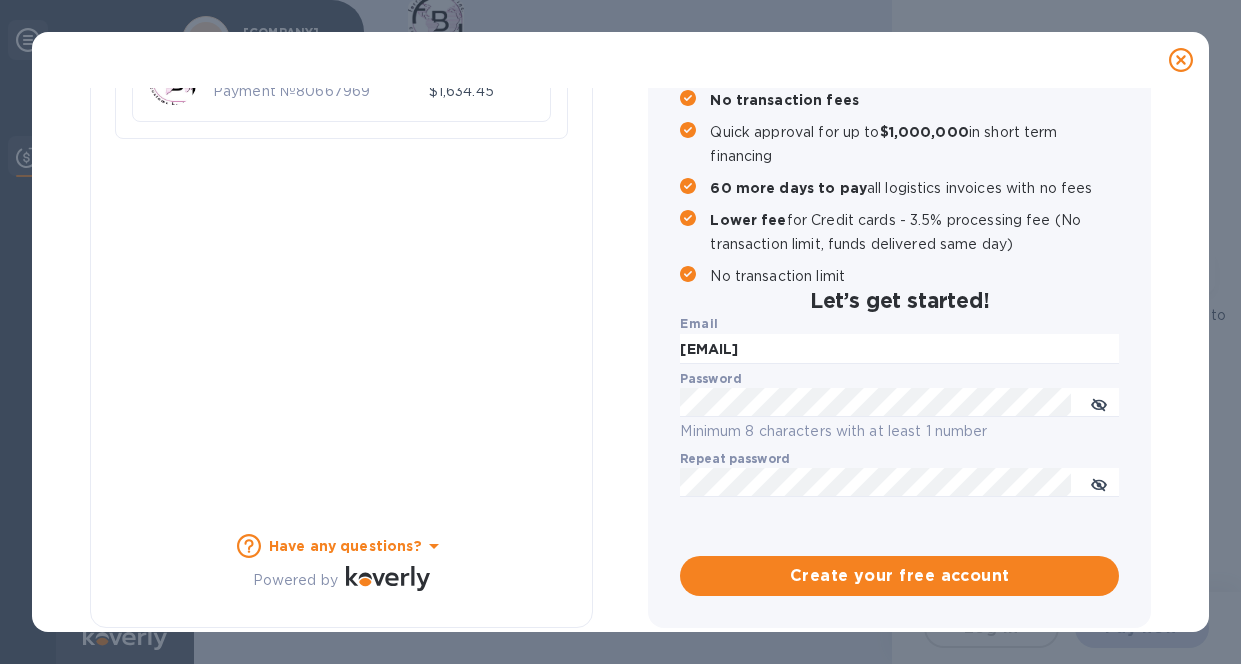 checkbox on "false" 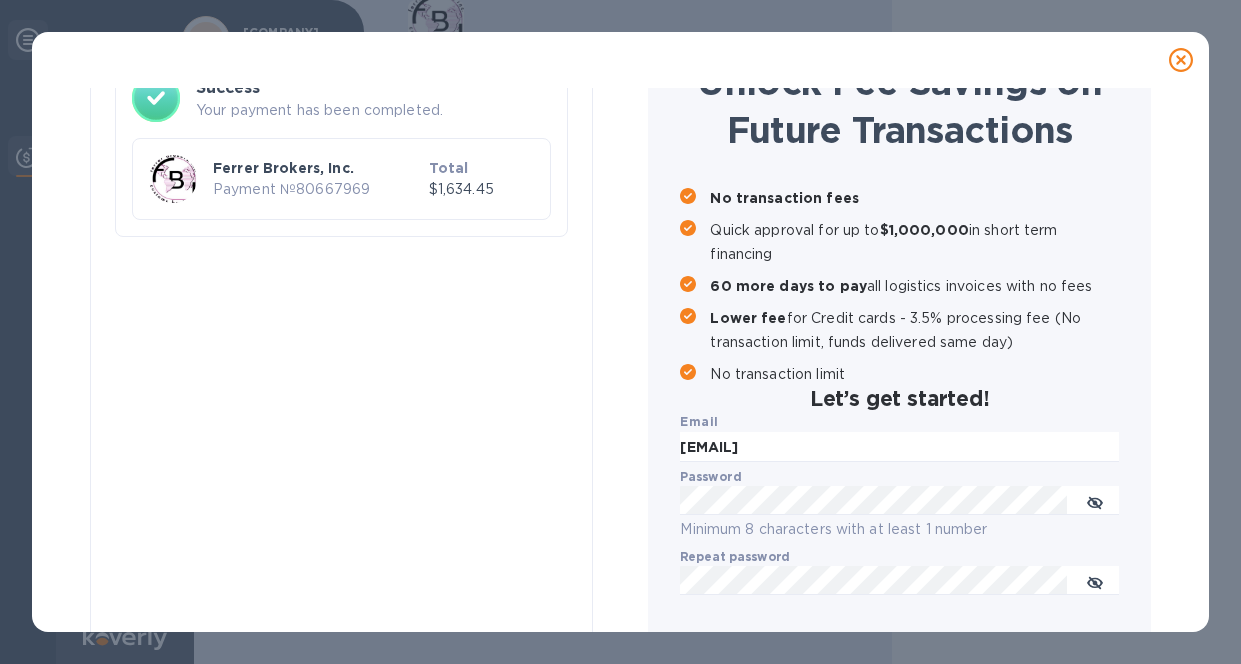 scroll, scrollTop: 45, scrollLeft: 0, axis: vertical 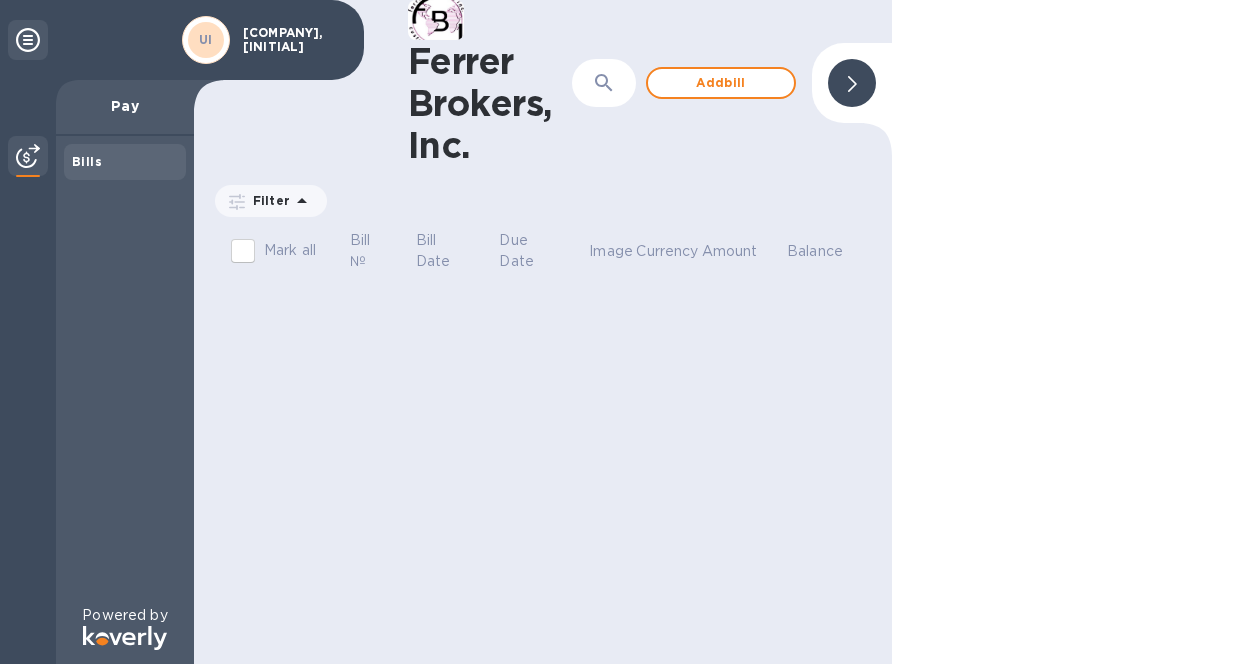 click 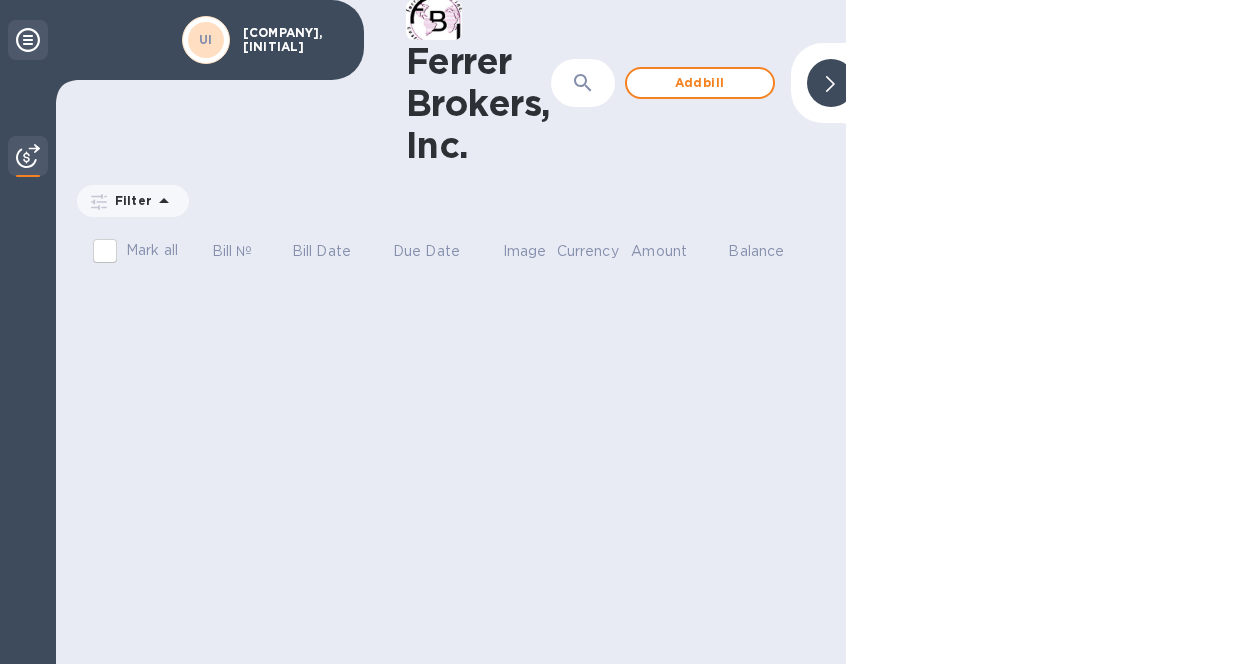 click 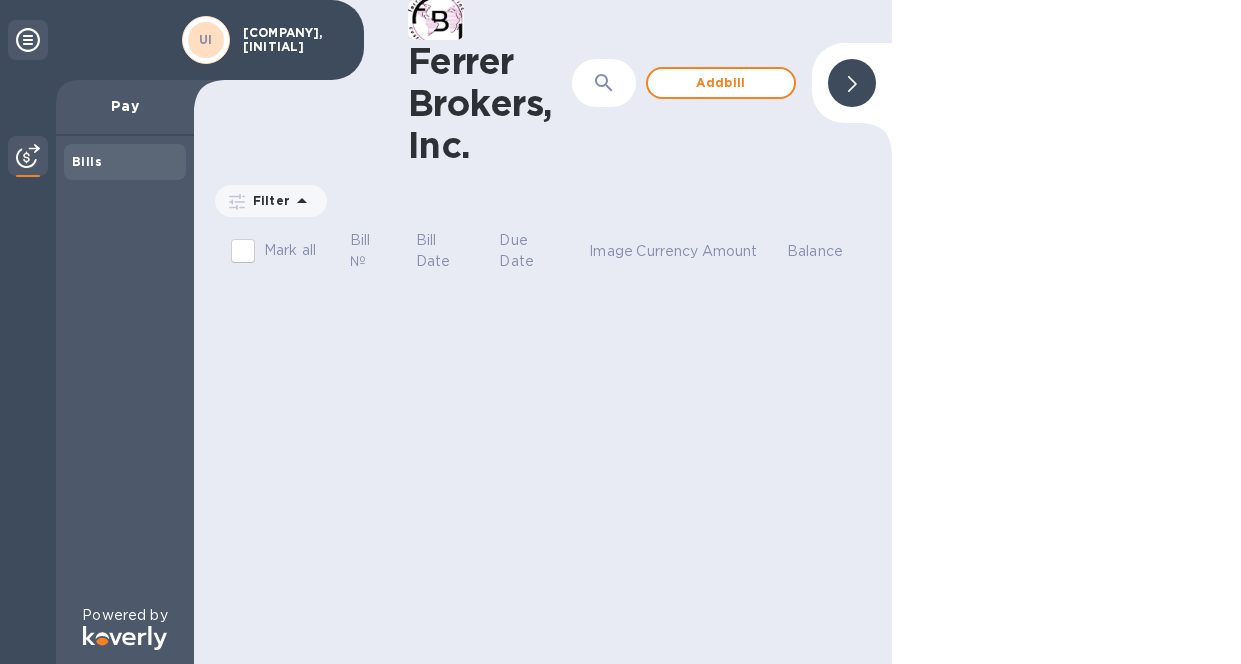 click on "Bills" at bounding box center (87, 161) 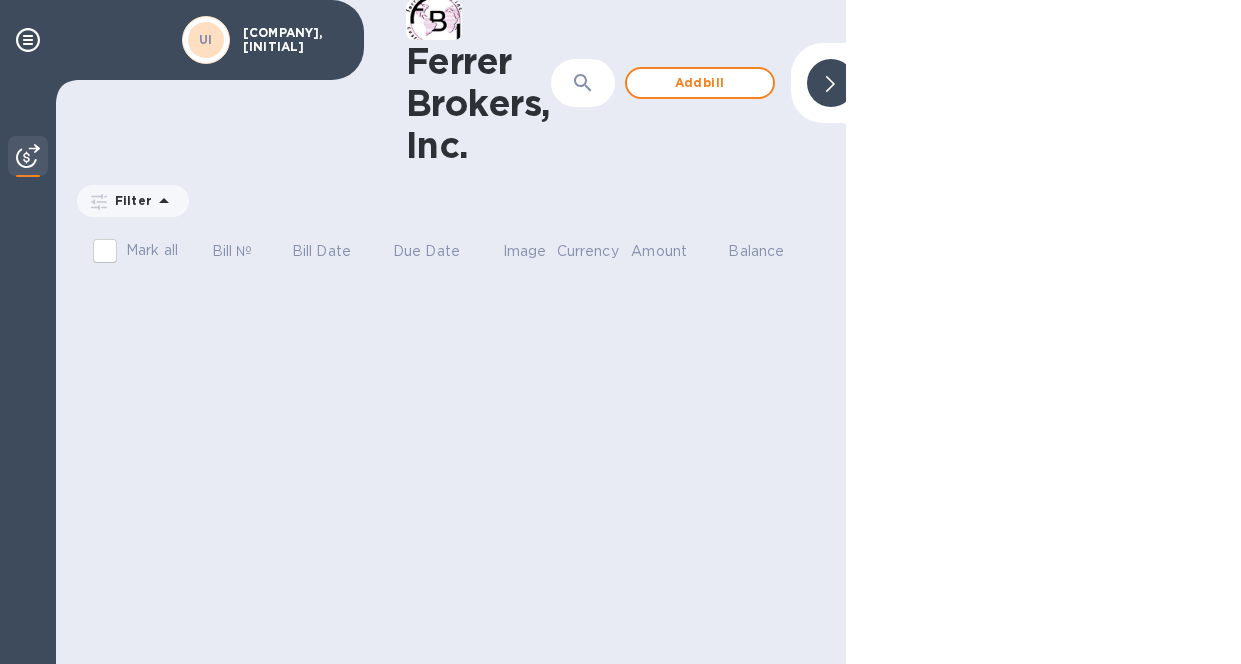 click at bounding box center (831, 83) 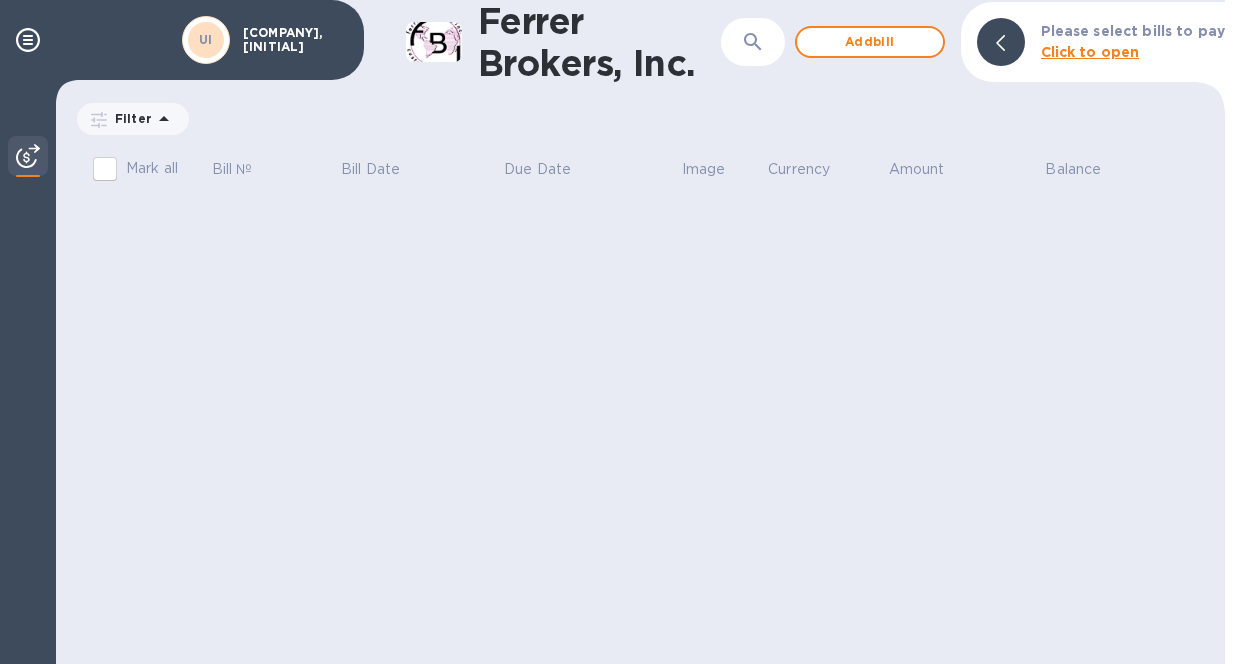 click 